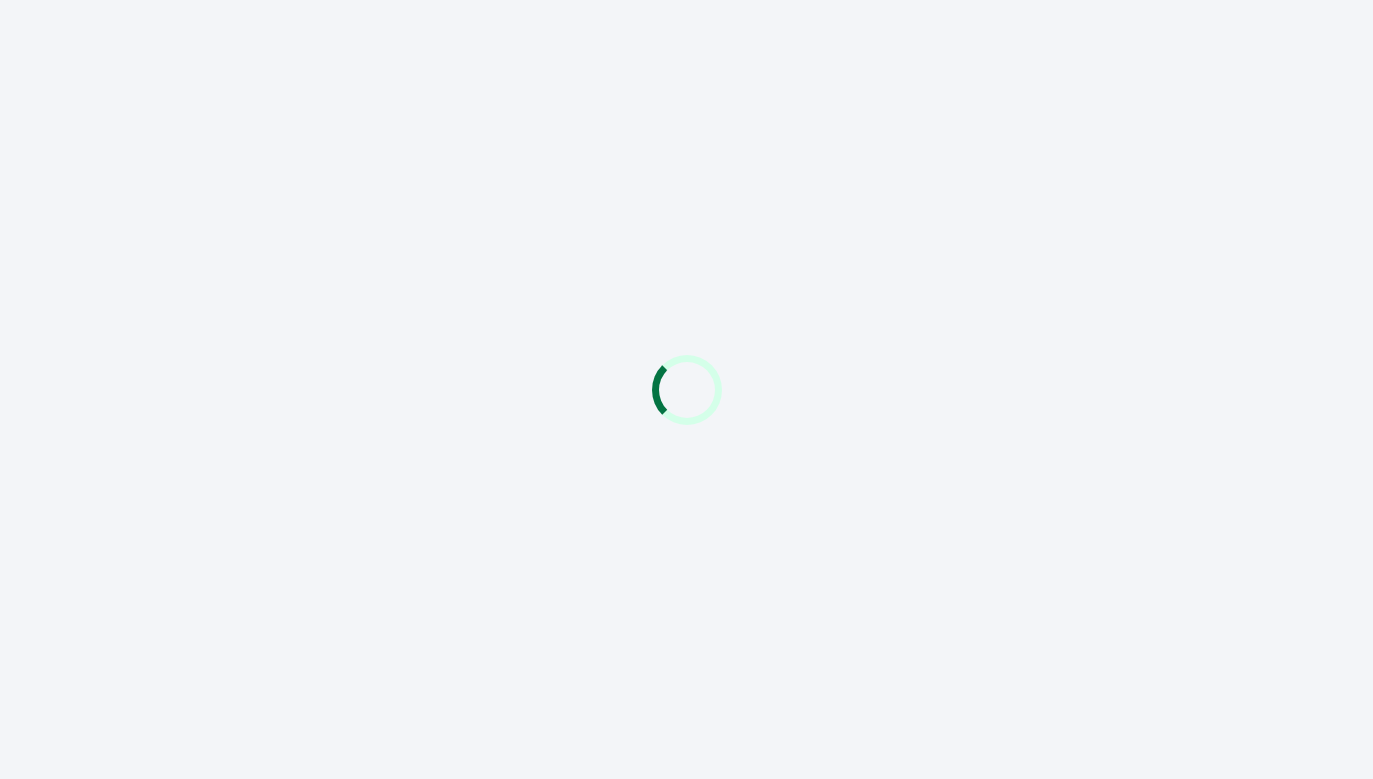 scroll, scrollTop: 0, scrollLeft: 0, axis: both 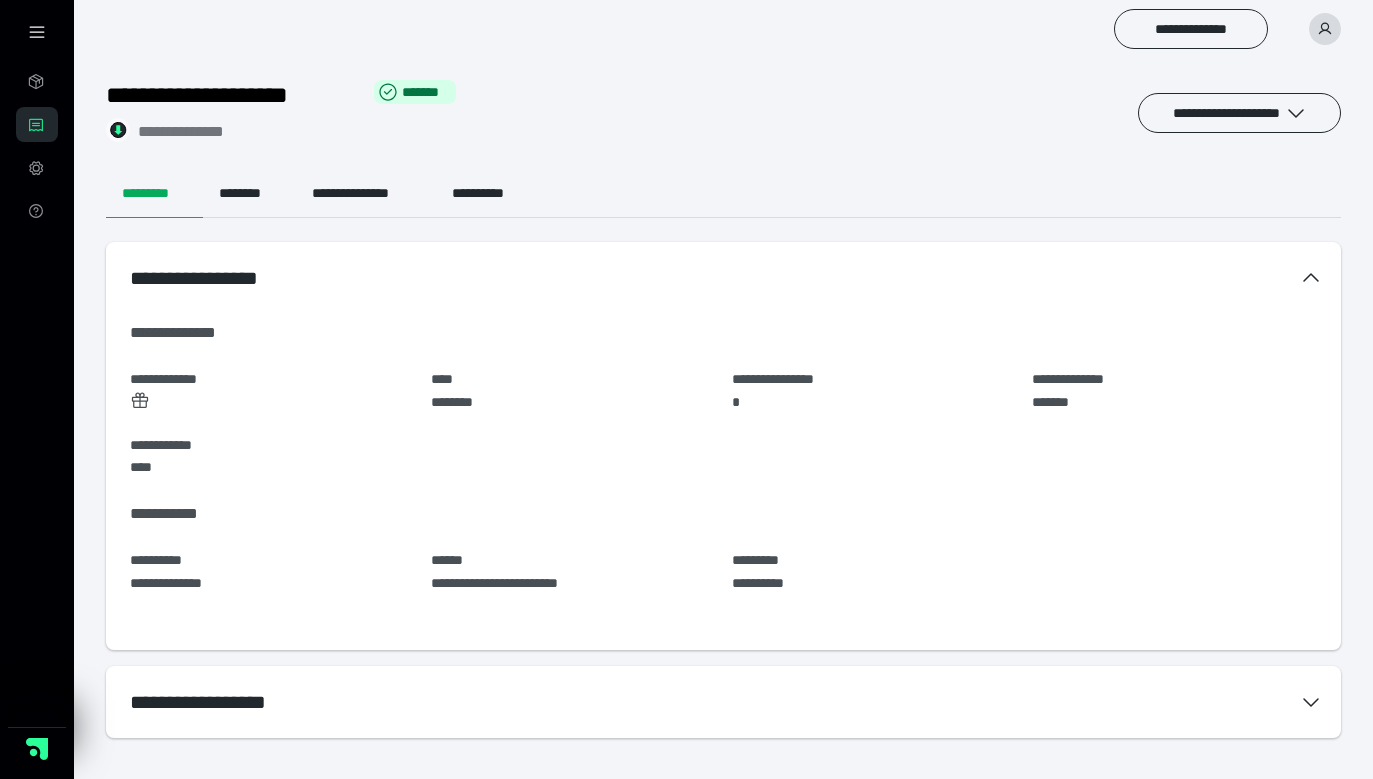 click on "**********" at bounding box center (723, 113) 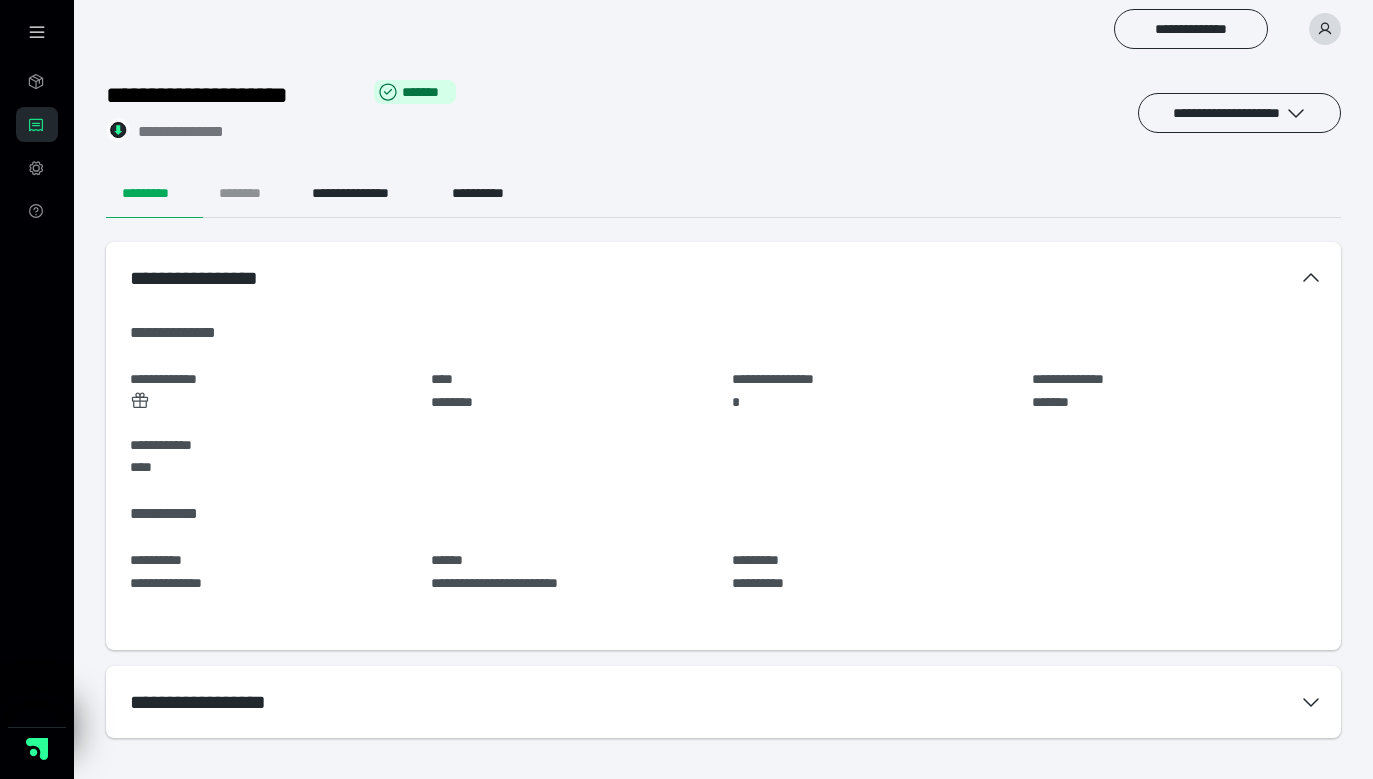 click on "********" at bounding box center (249, 194) 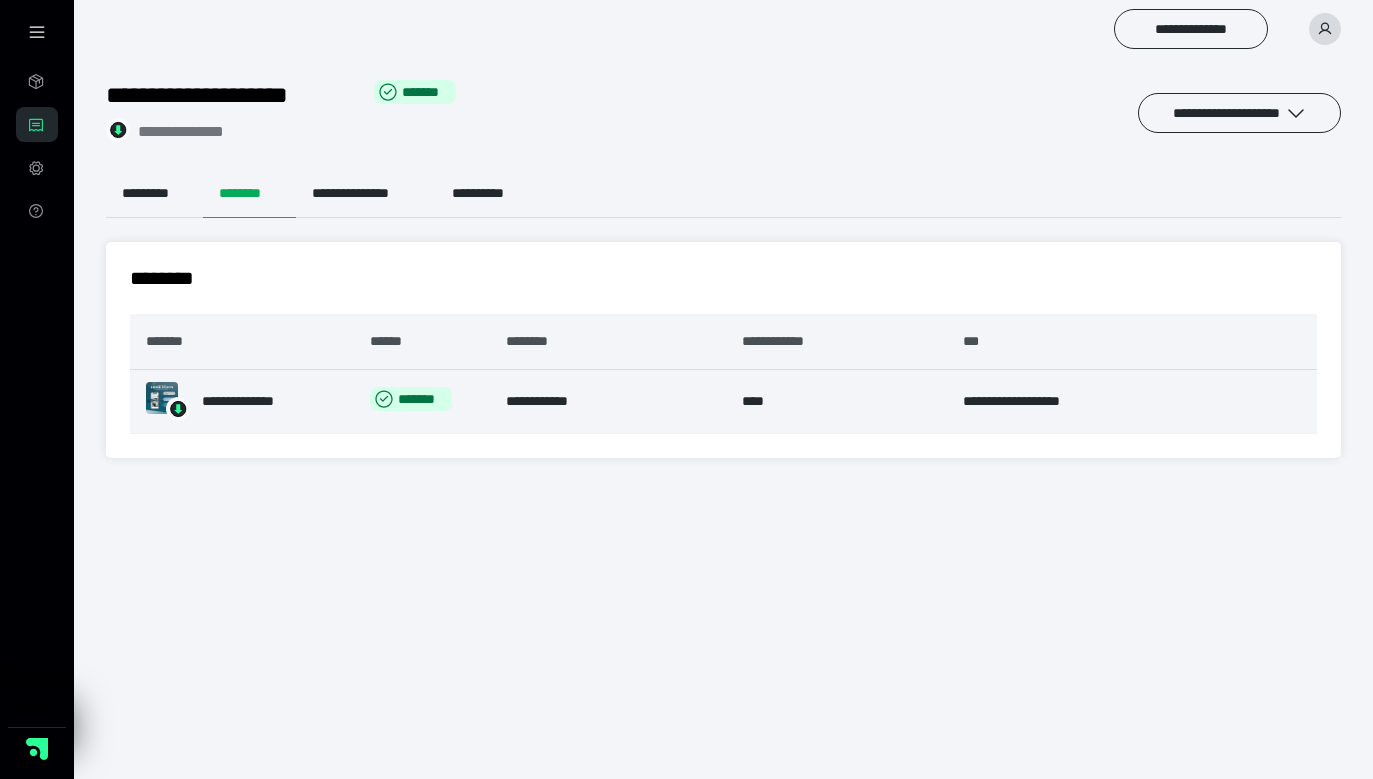 click on "**********" at bounding box center (252, 401) 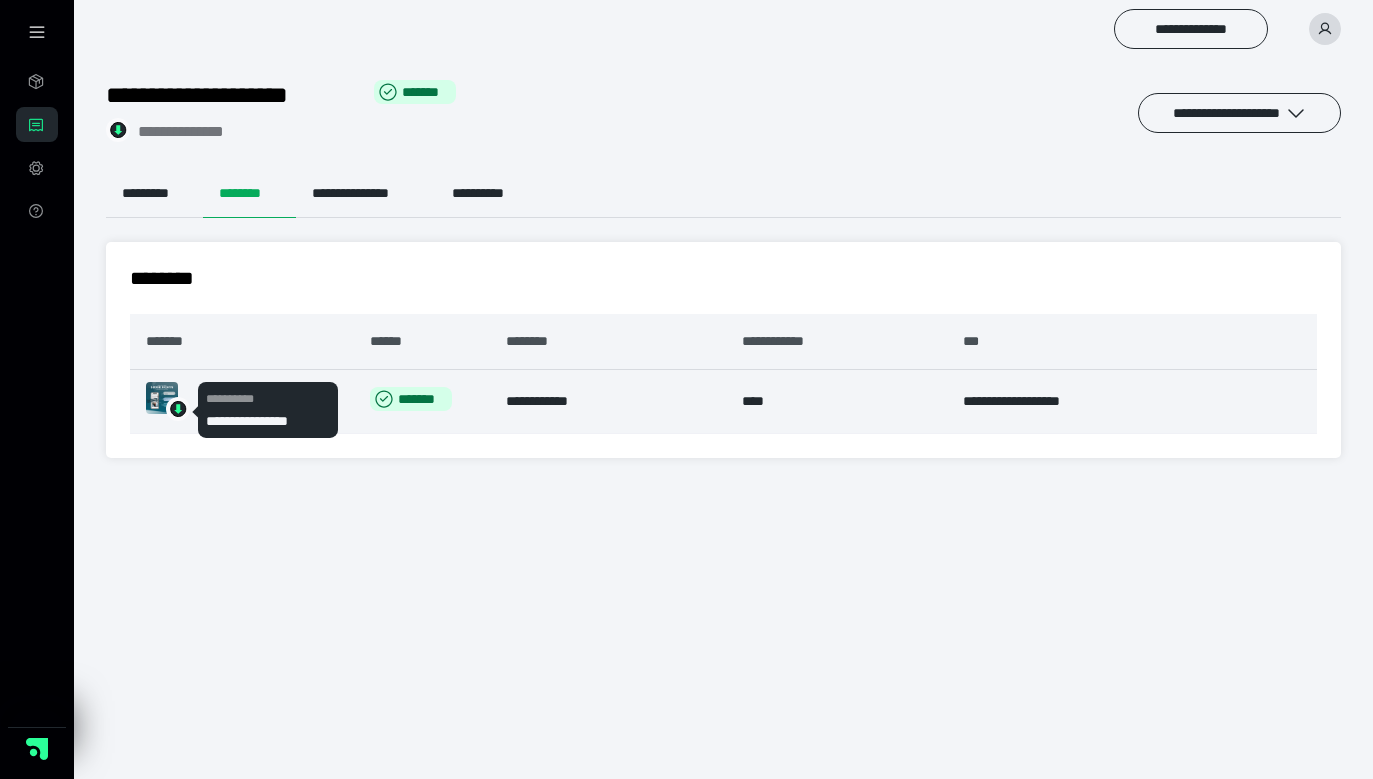 click 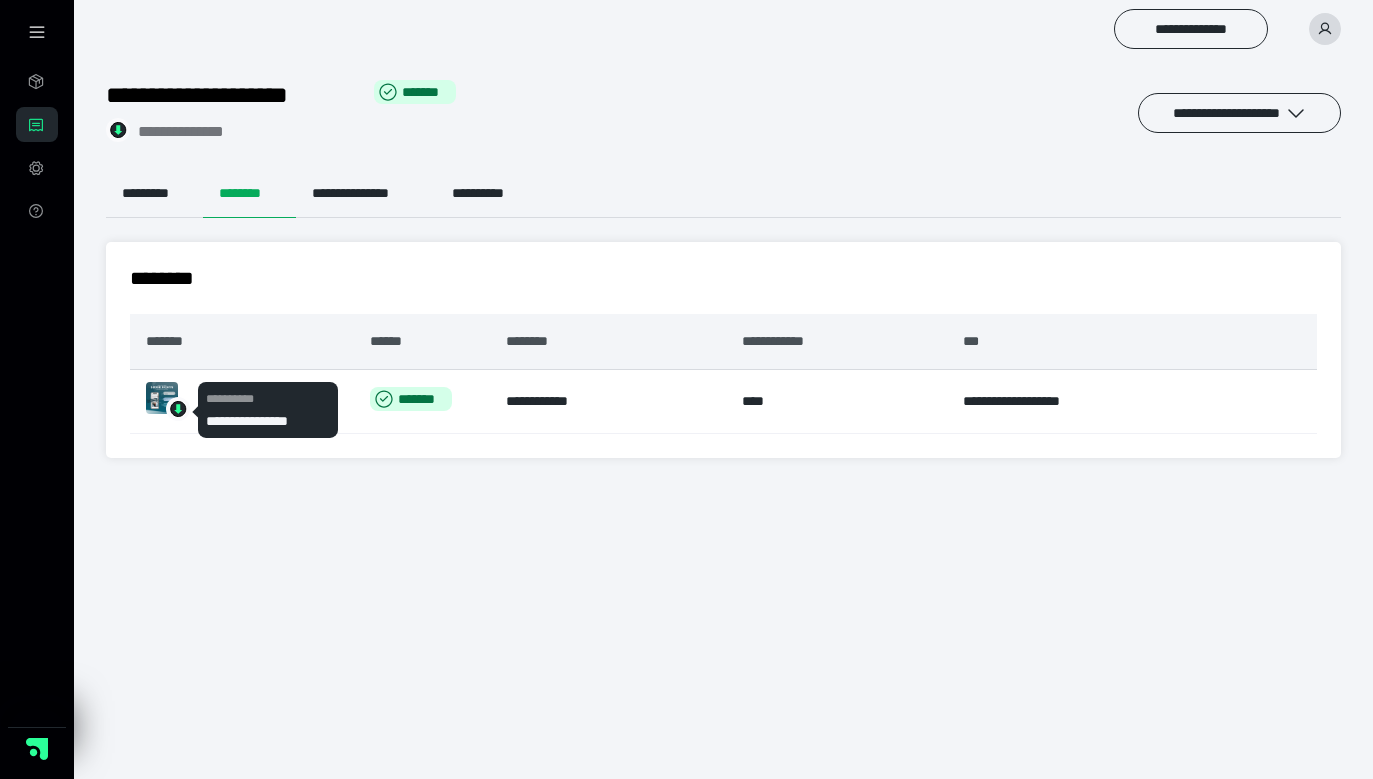 click on "**********" at bounding box center (268, 421) 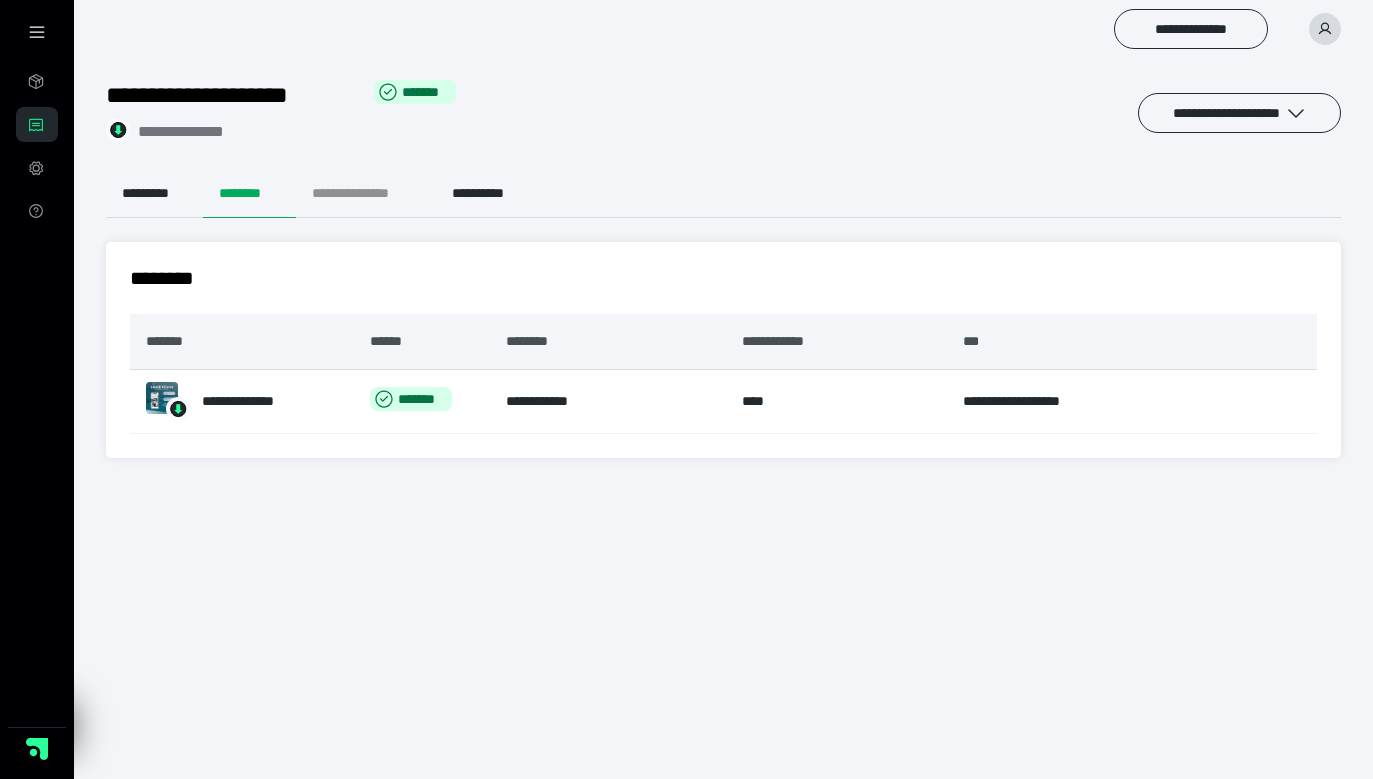 click on "**********" at bounding box center (366, 194) 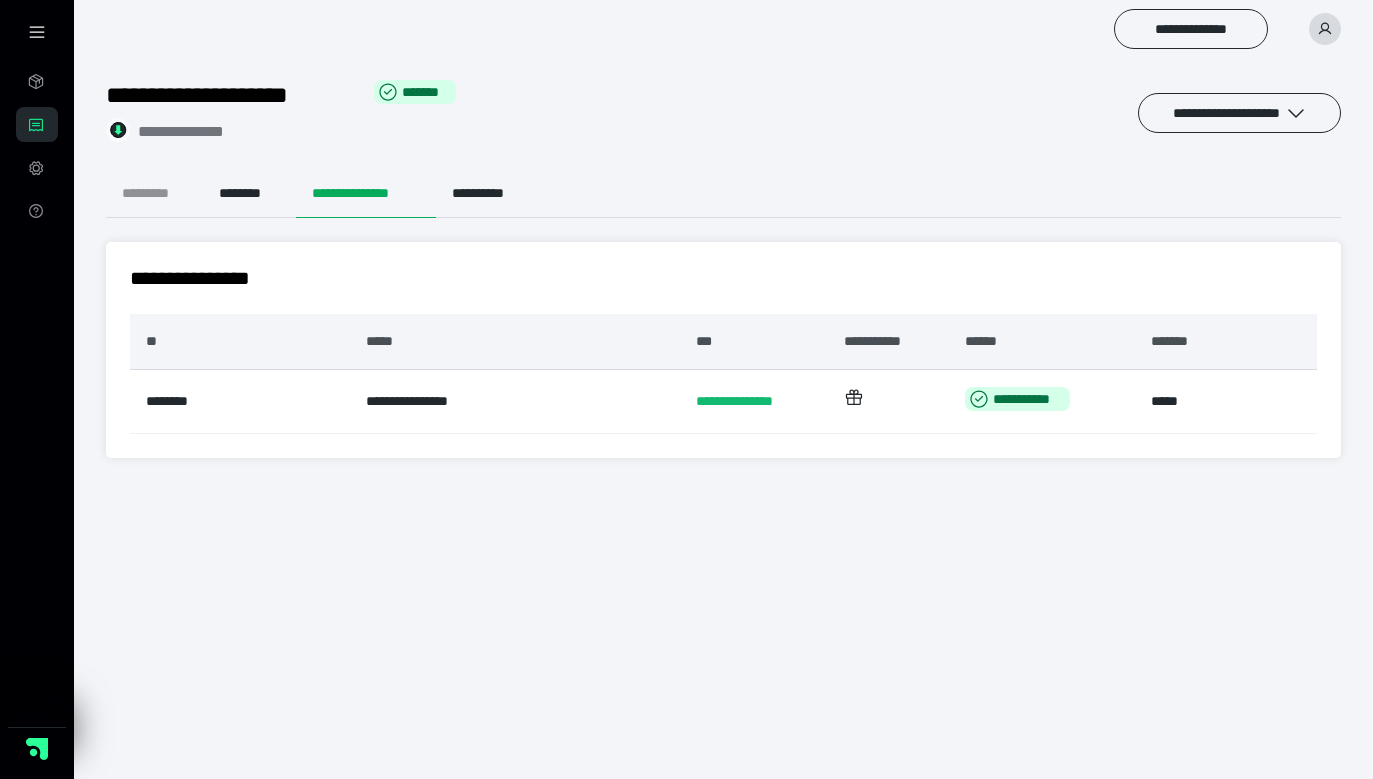 click on "*********" at bounding box center (154, 194) 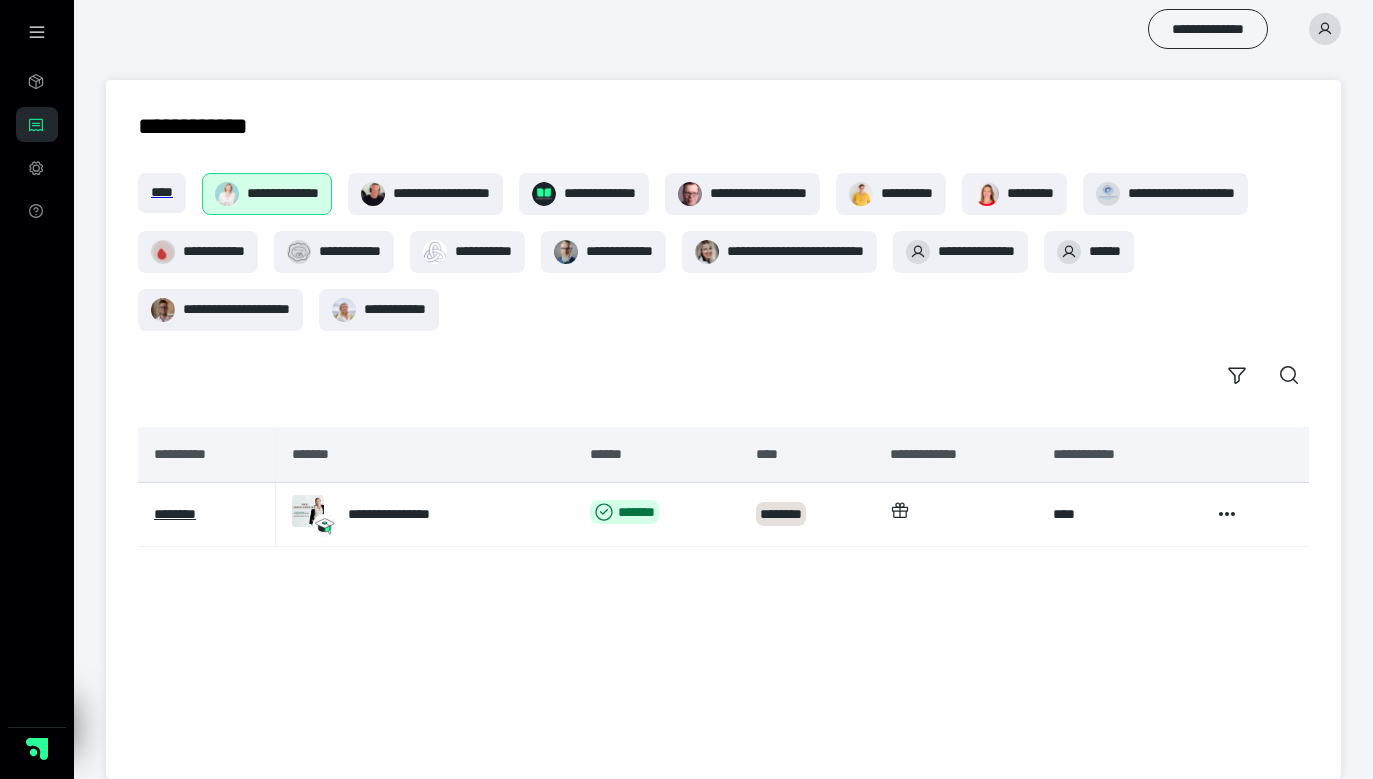 scroll, scrollTop: 0, scrollLeft: 0, axis: both 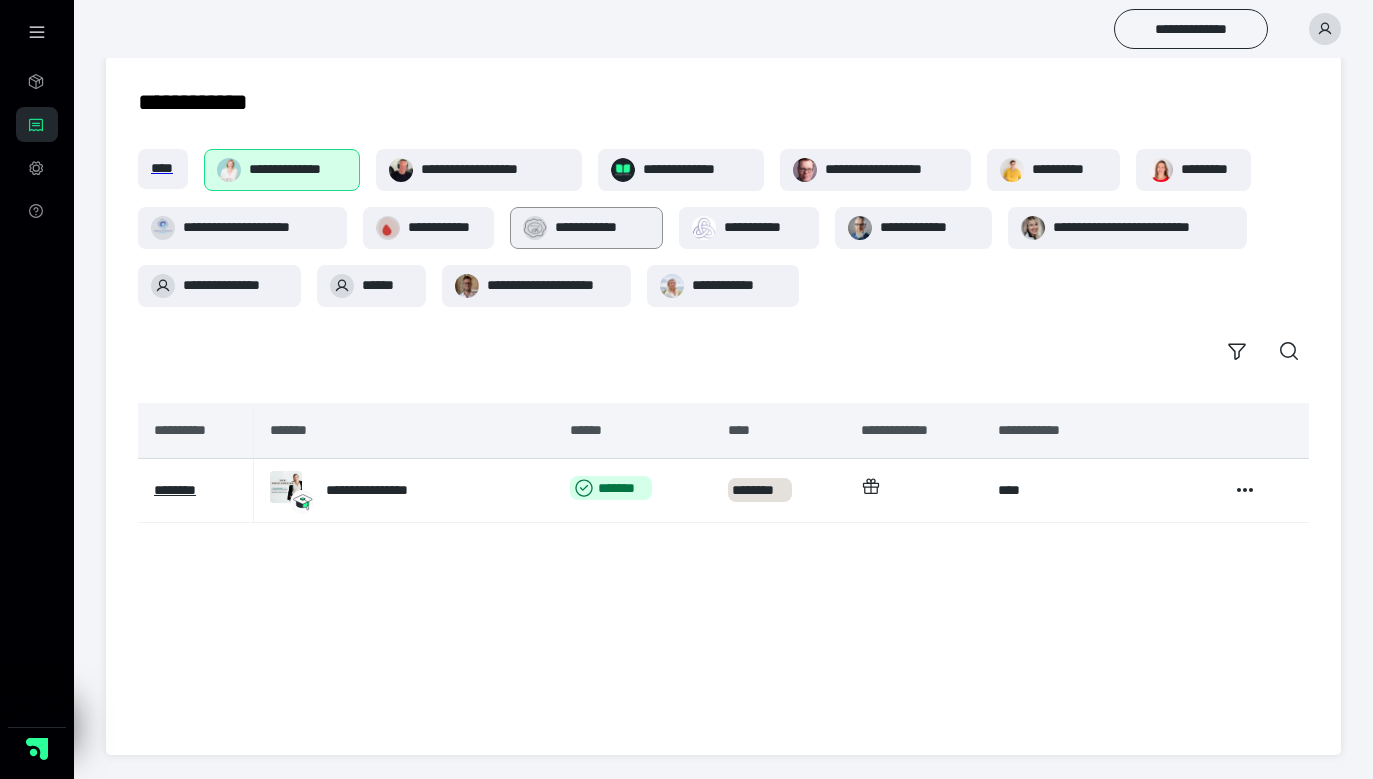click on "**********" at bounding box center (602, 227) 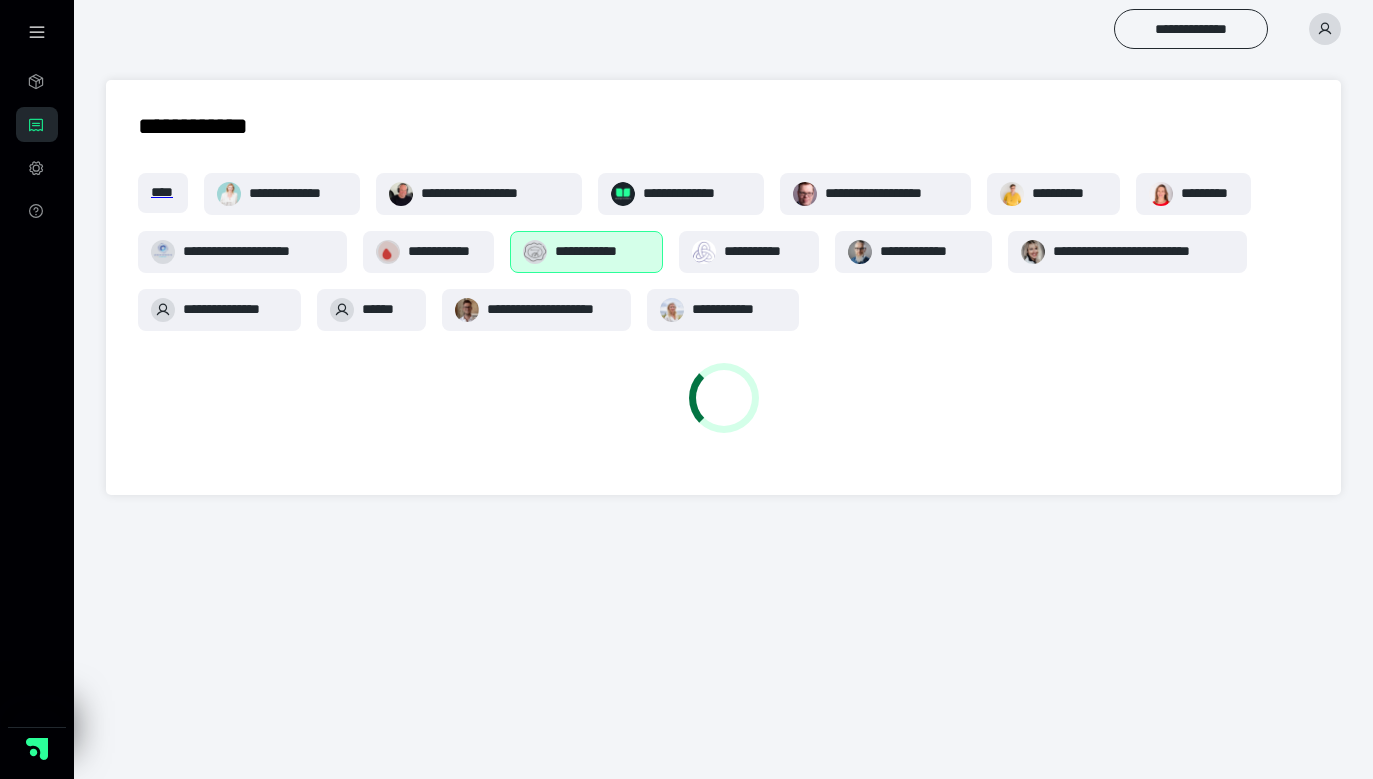 scroll, scrollTop: 0, scrollLeft: 0, axis: both 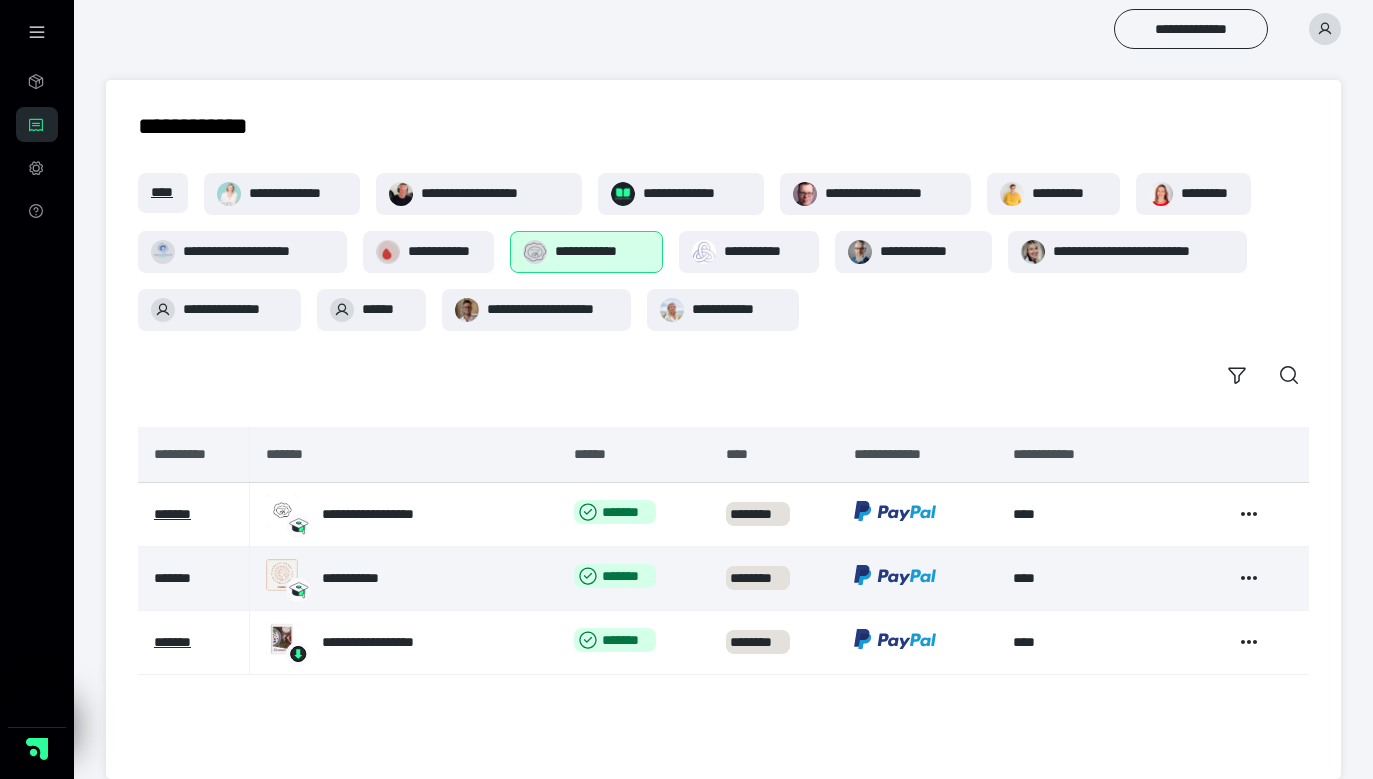click on "*******" at bounding box center [172, 578] 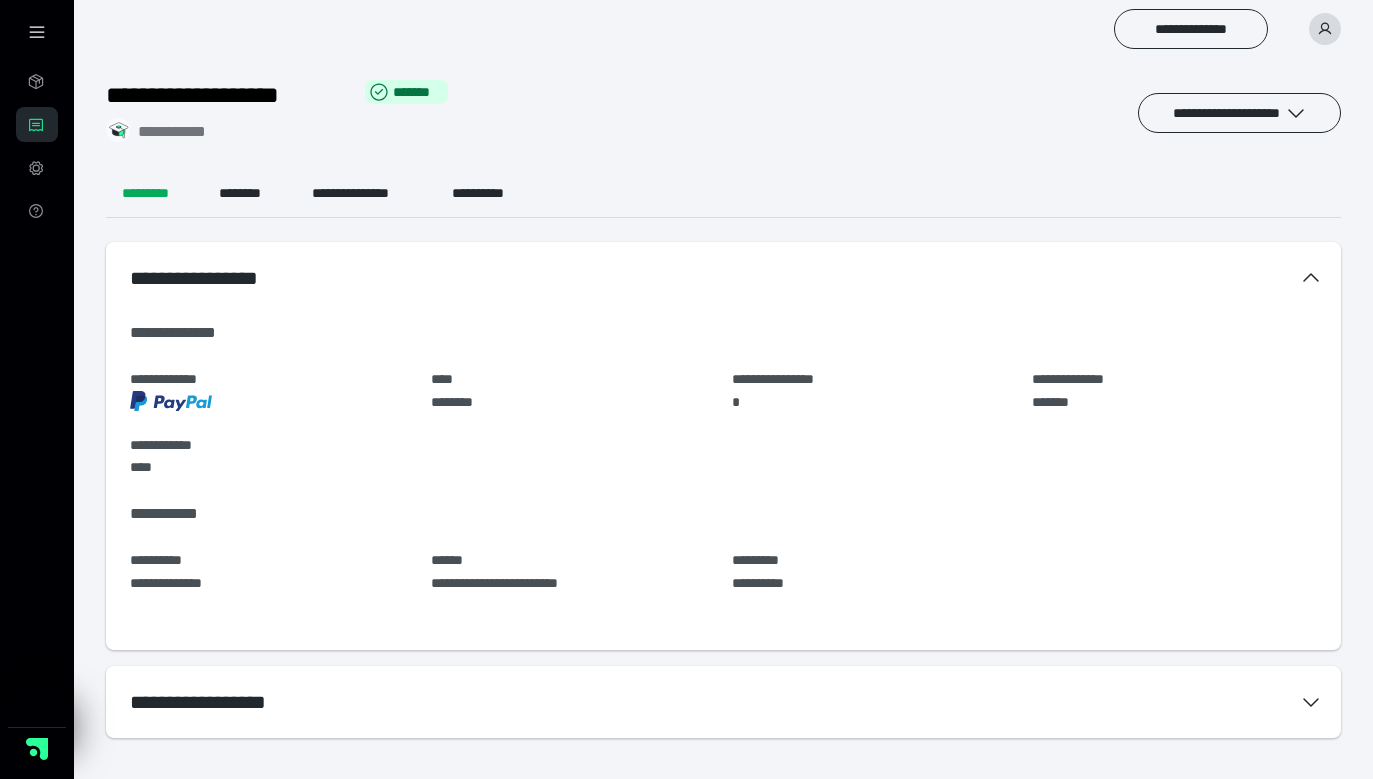 scroll, scrollTop: 0, scrollLeft: 0, axis: both 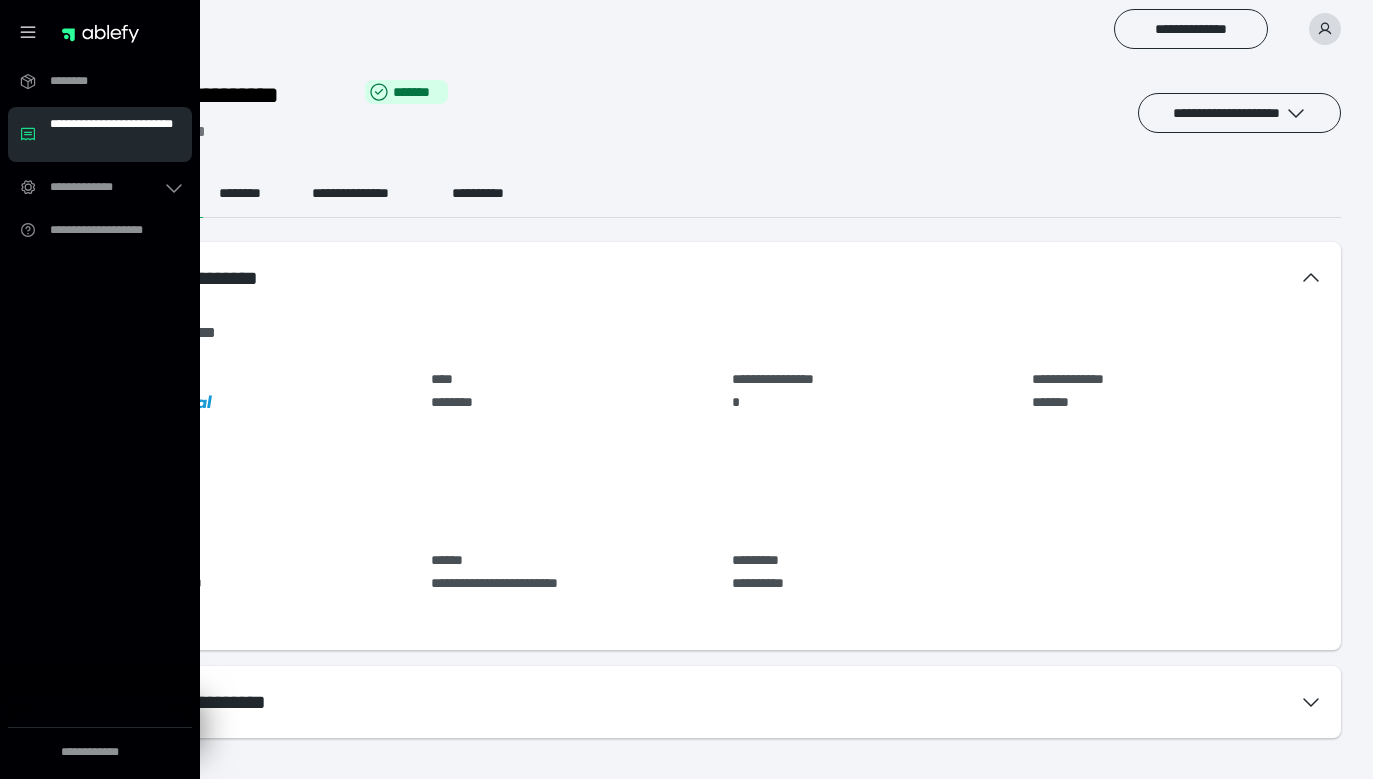 click on "**********" at bounding box center (100, 156) 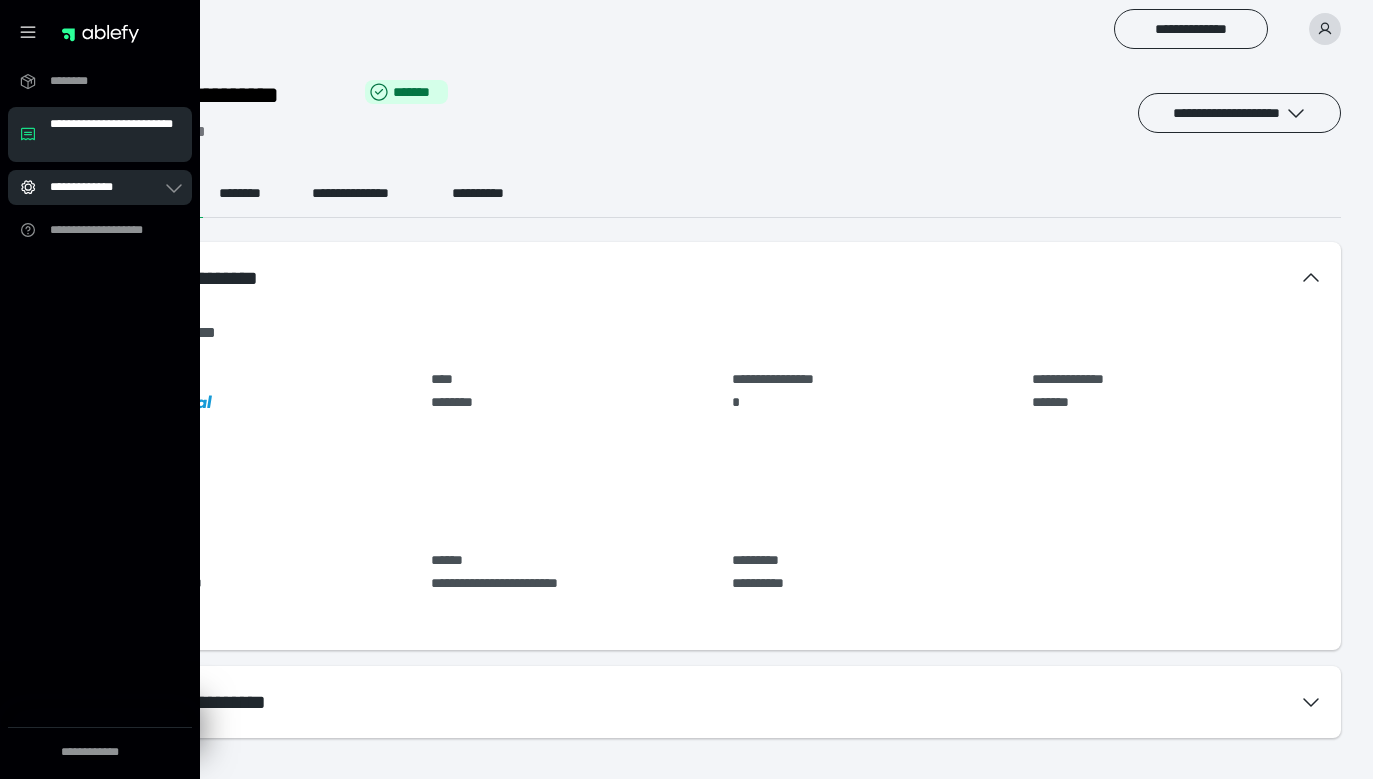click on "**********" at bounding box center [106, 187] 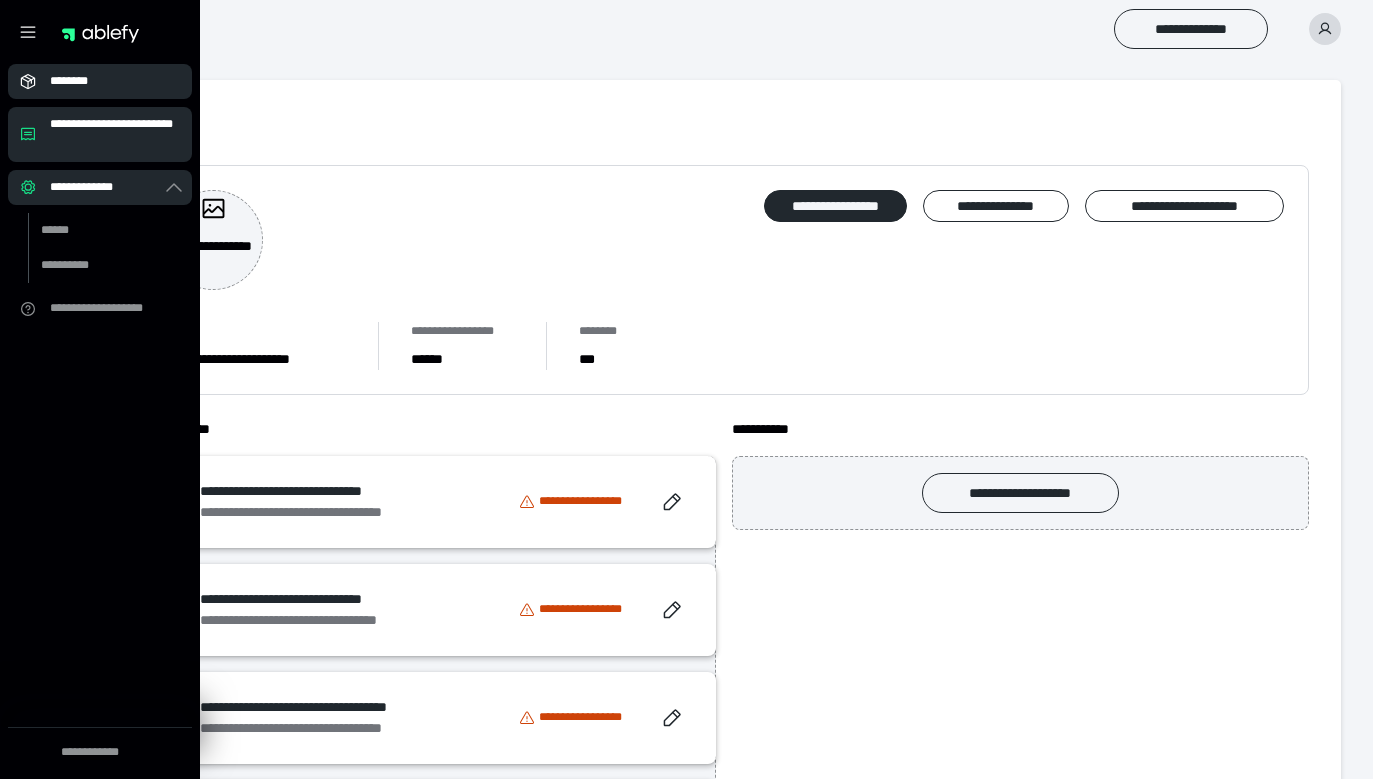 click on "********" at bounding box center [106, 81] 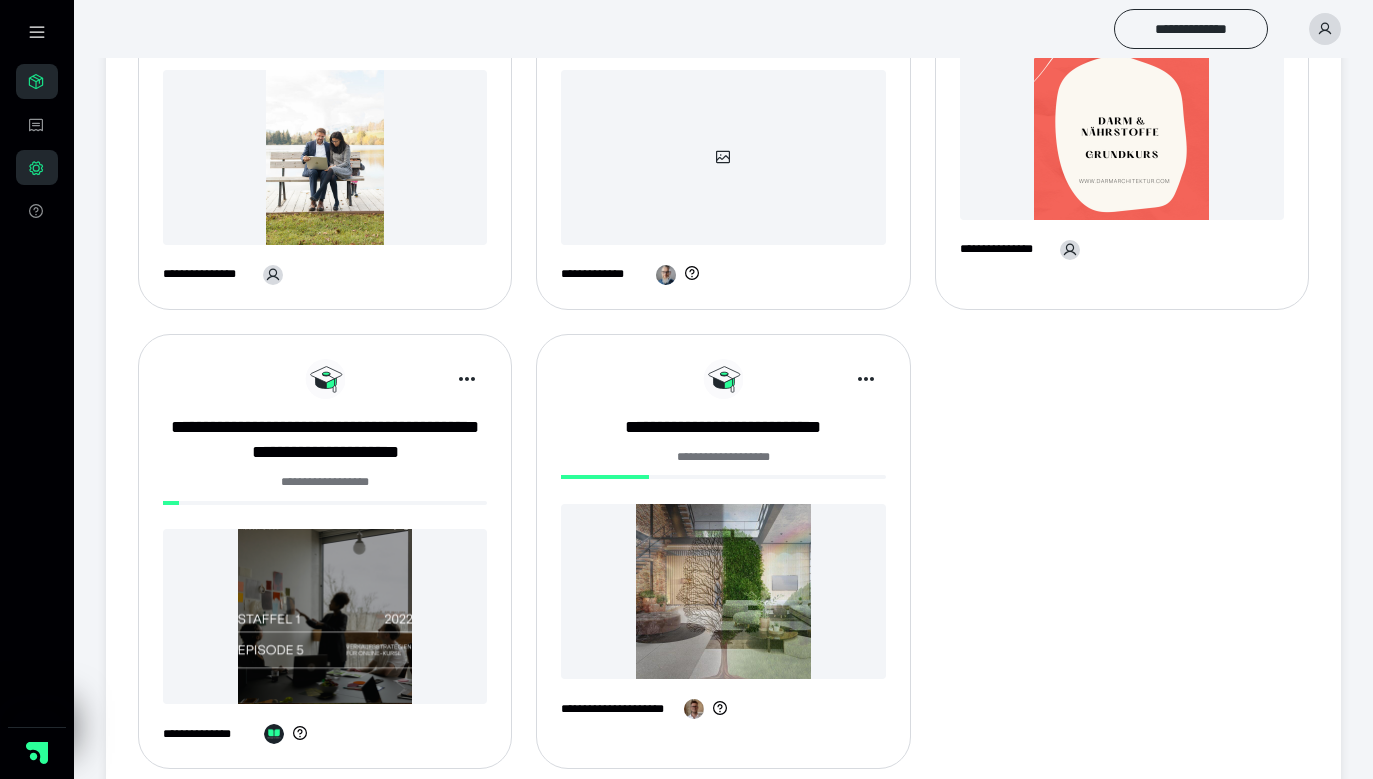 scroll, scrollTop: 1585, scrollLeft: 0, axis: vertical 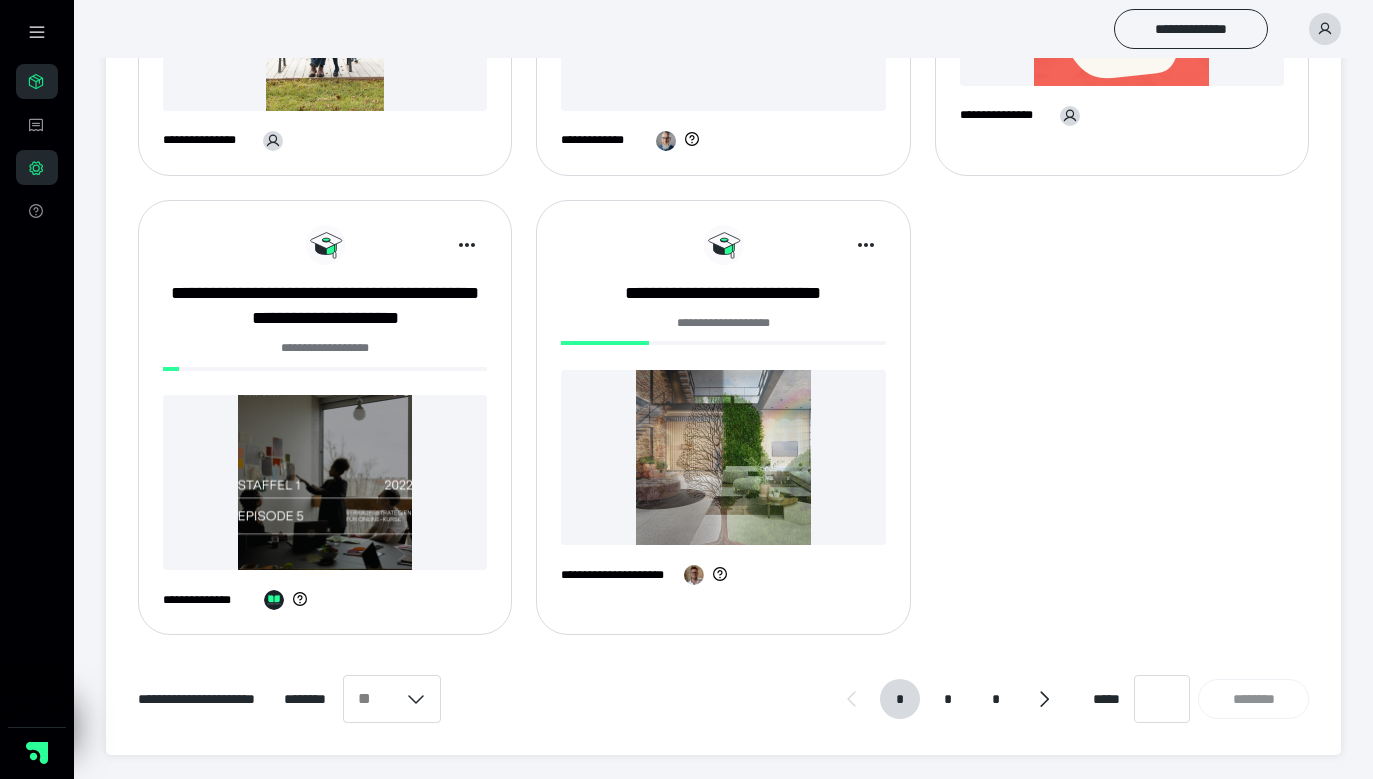 click at bounding box center (723, 457) 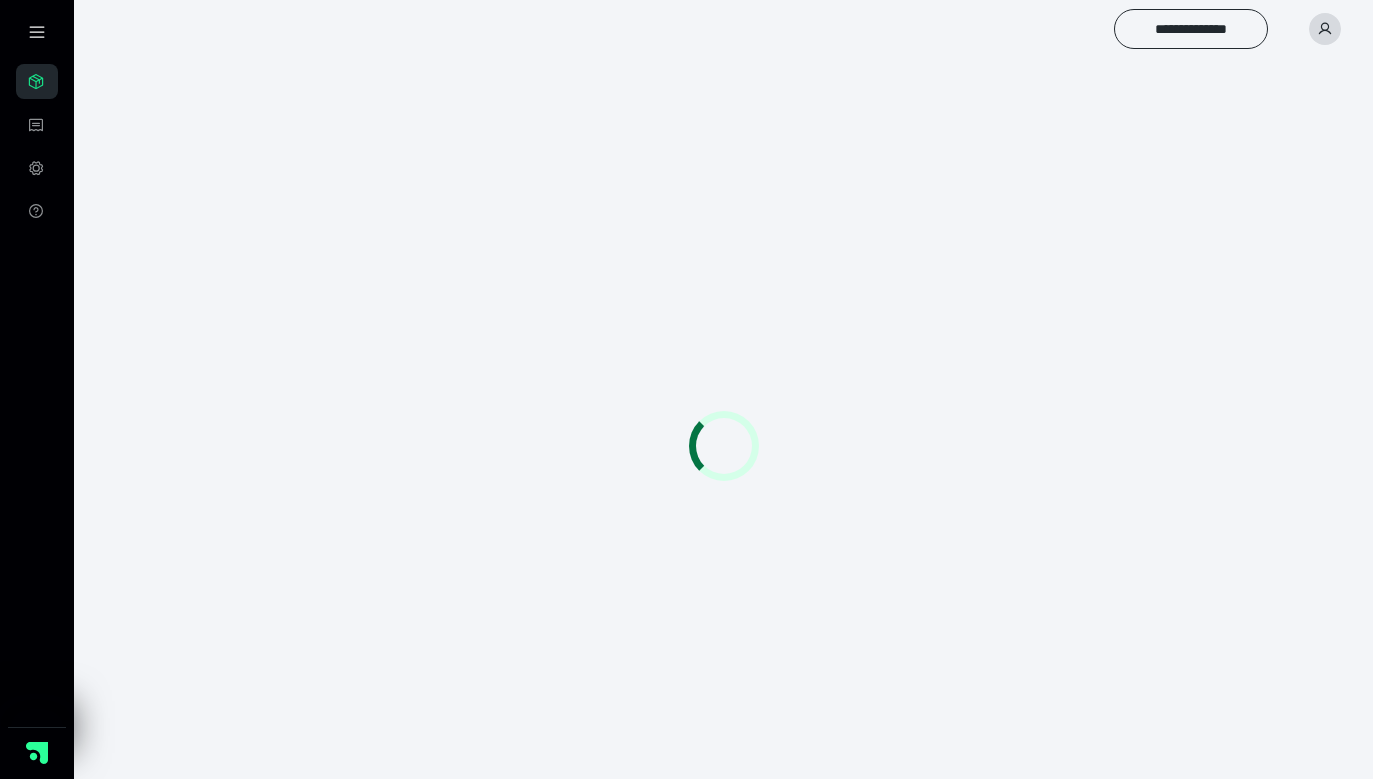 scroll, scrollTop: 0, scrollLeft: 0, axis: both 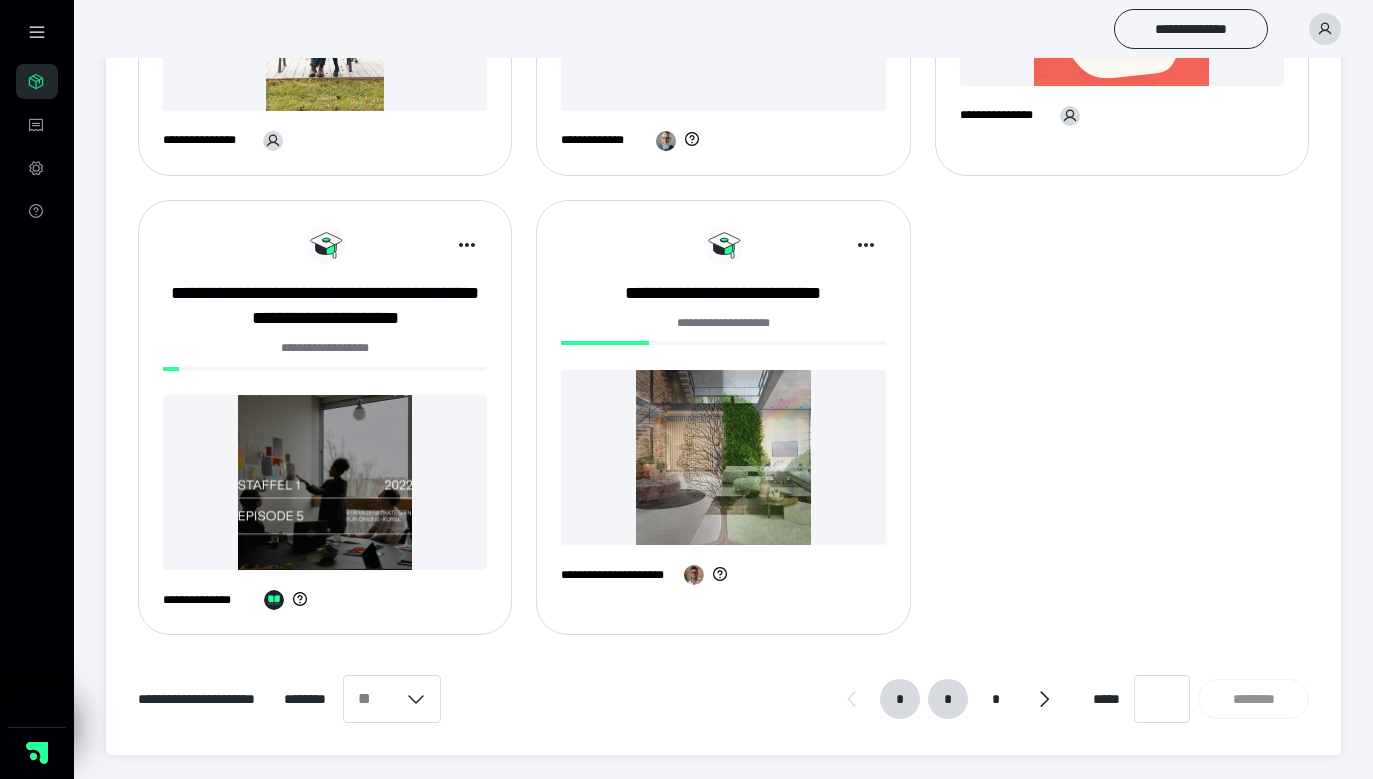 click on "*" at bounding box center (948, 699) 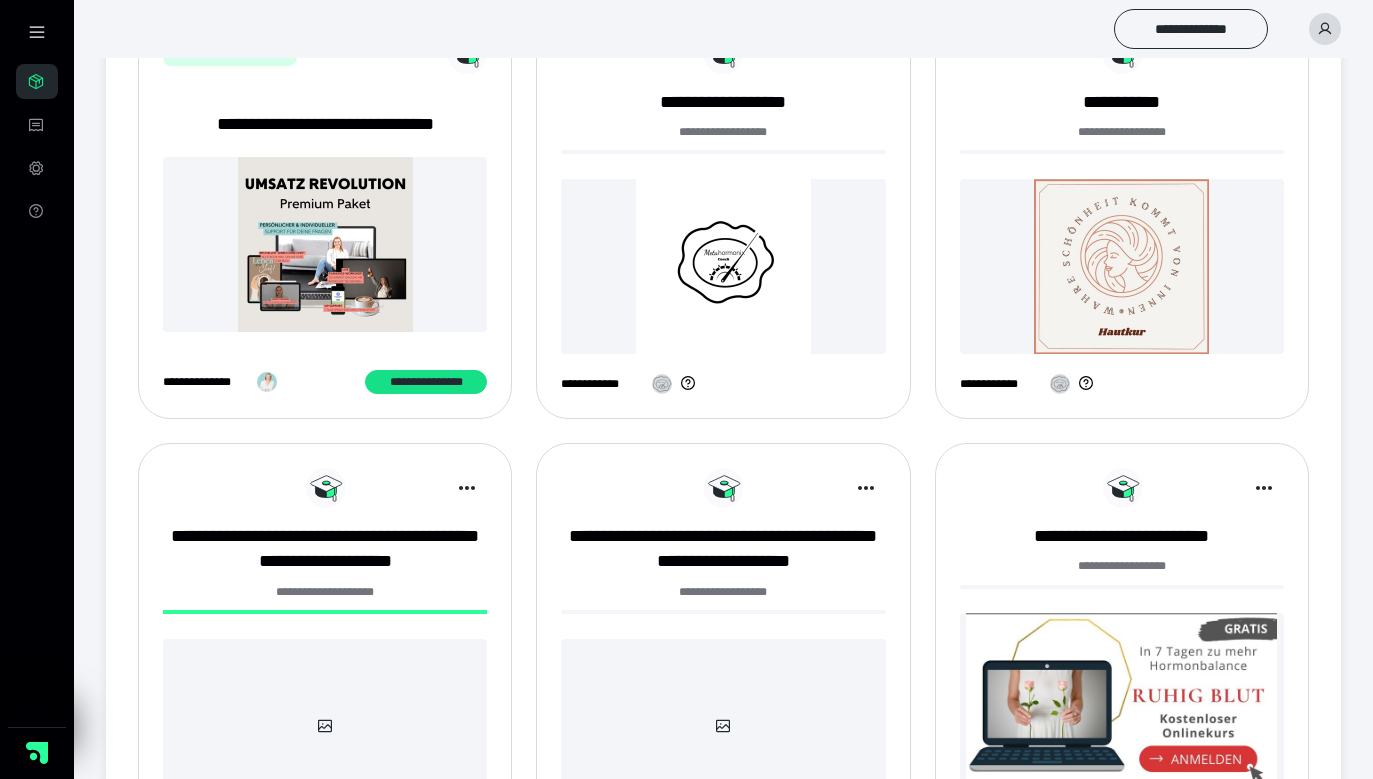 scroll, scrollTop: 426, scrollLeft: 0, axis: vertical 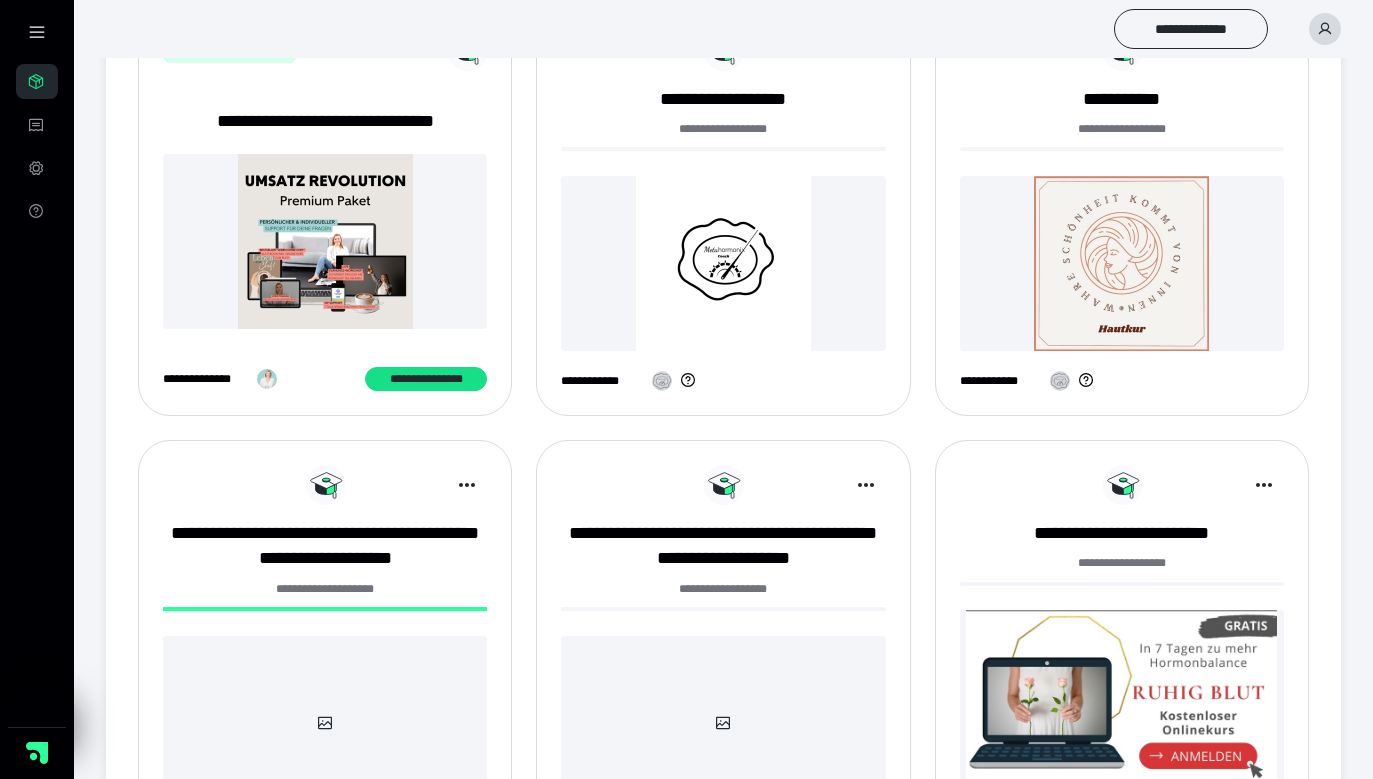 click at bounding box center (1122, 263) 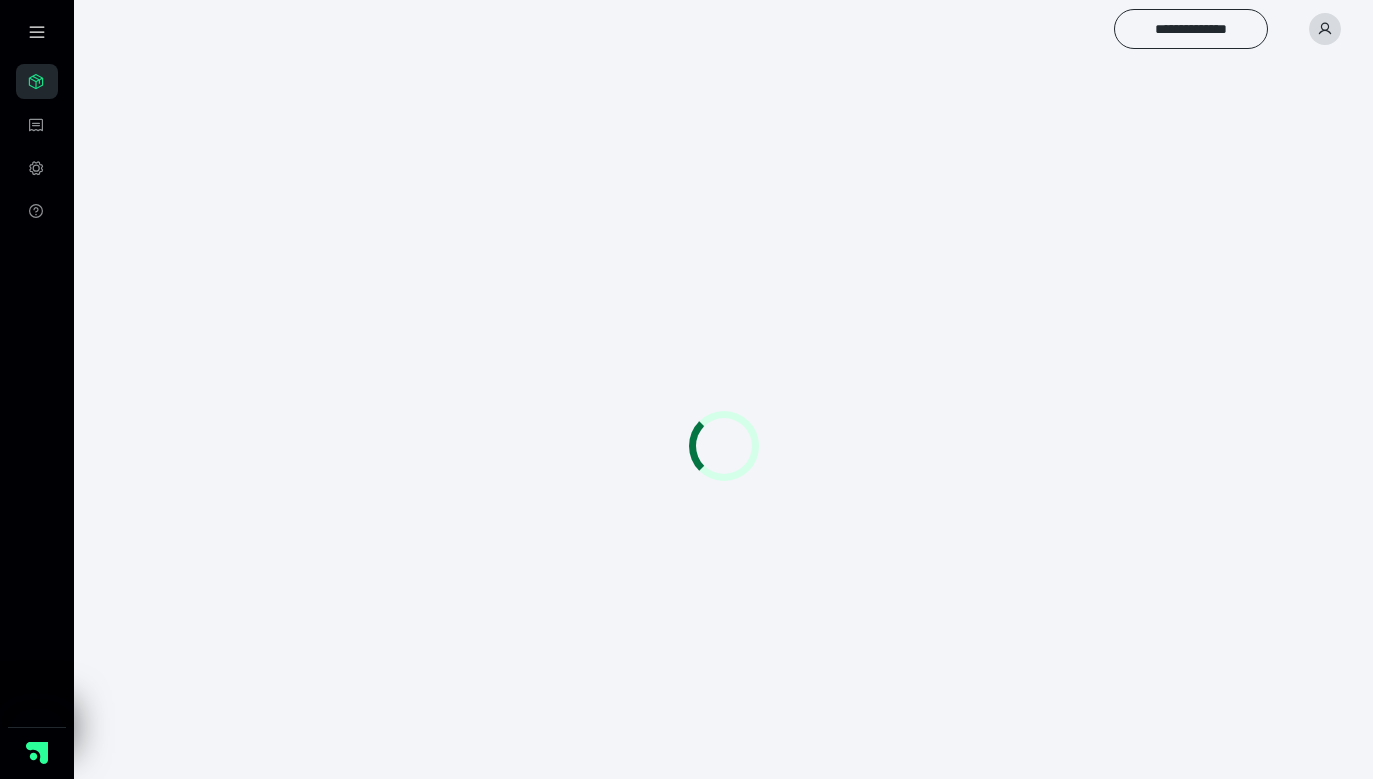 scroll, scrollTop: 0, scrollLeft: 0, axis: both 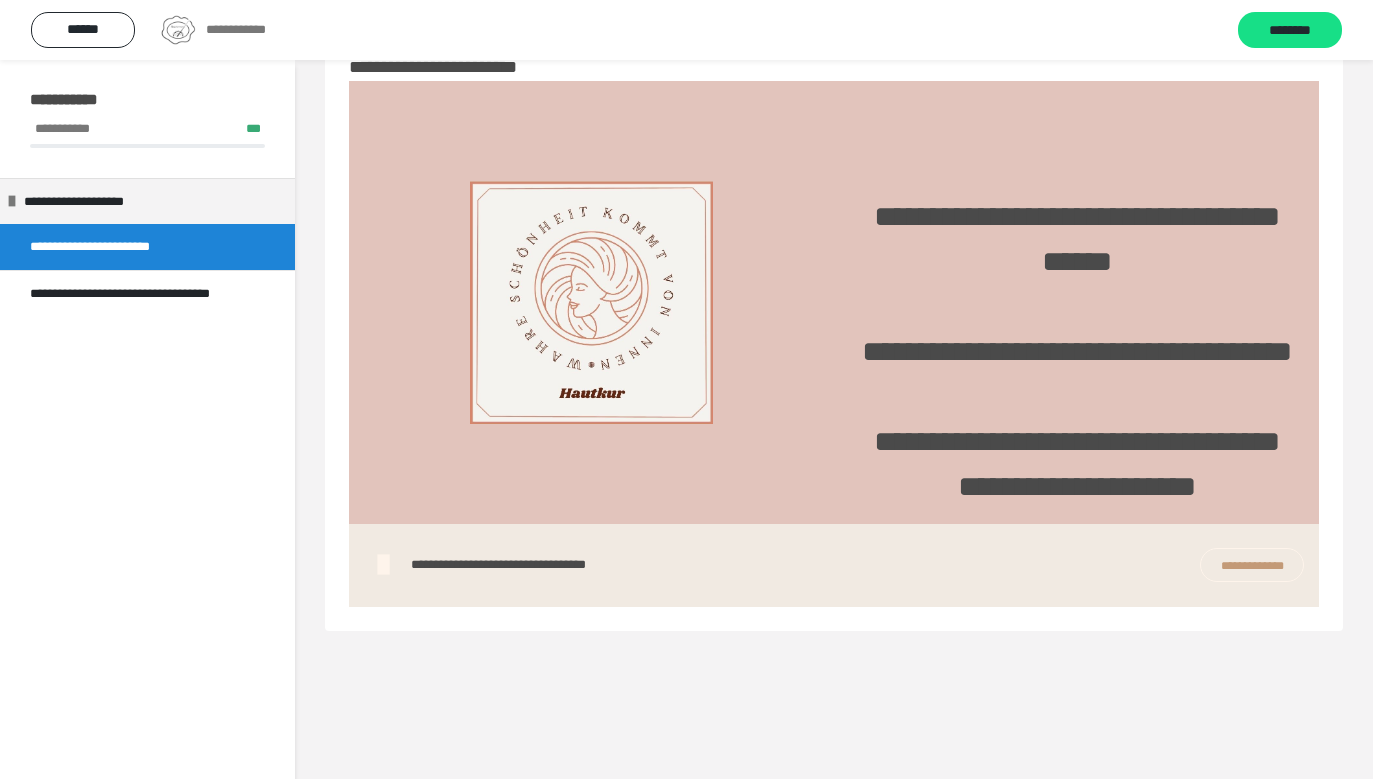 click on "**********" at bounding box center [1252, 565] 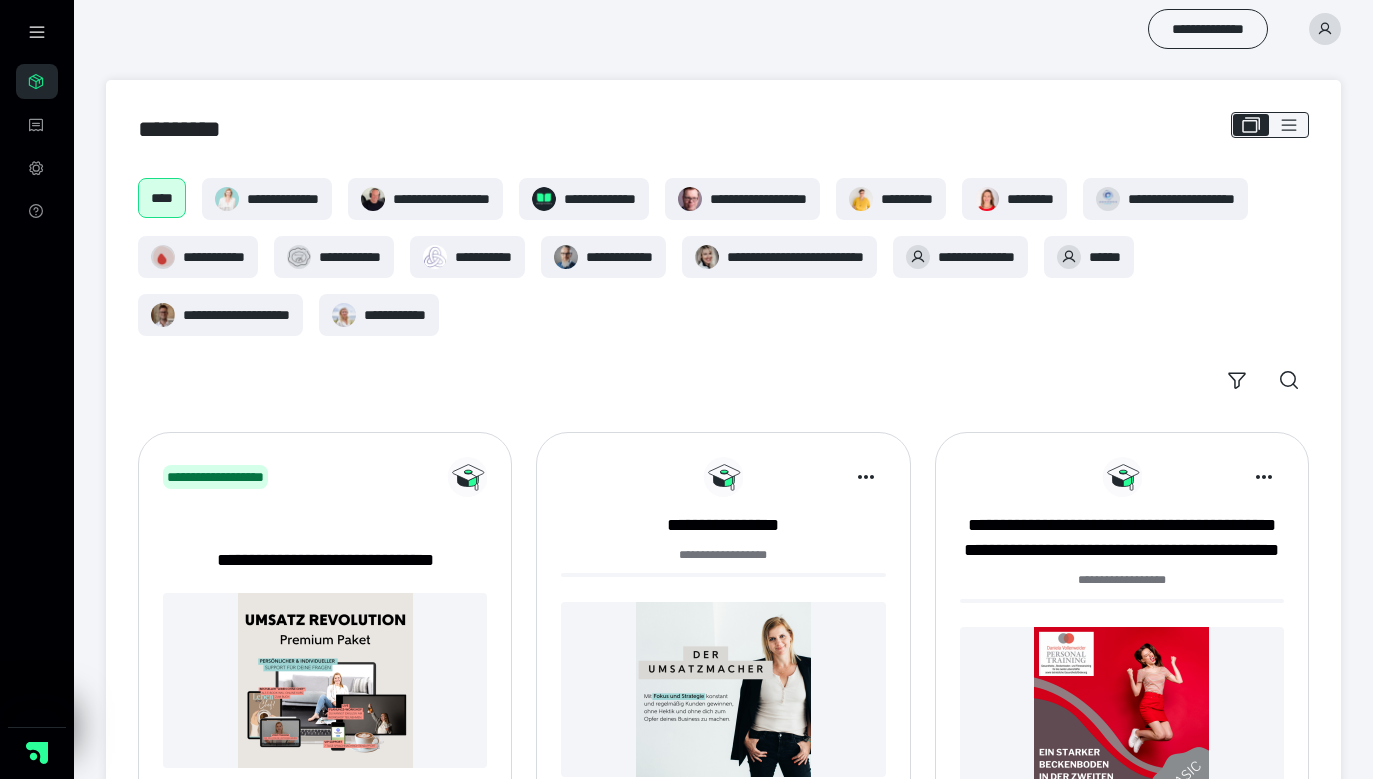 scroll, scrollTop: 426, scrollLeft: 0, axis: vertical 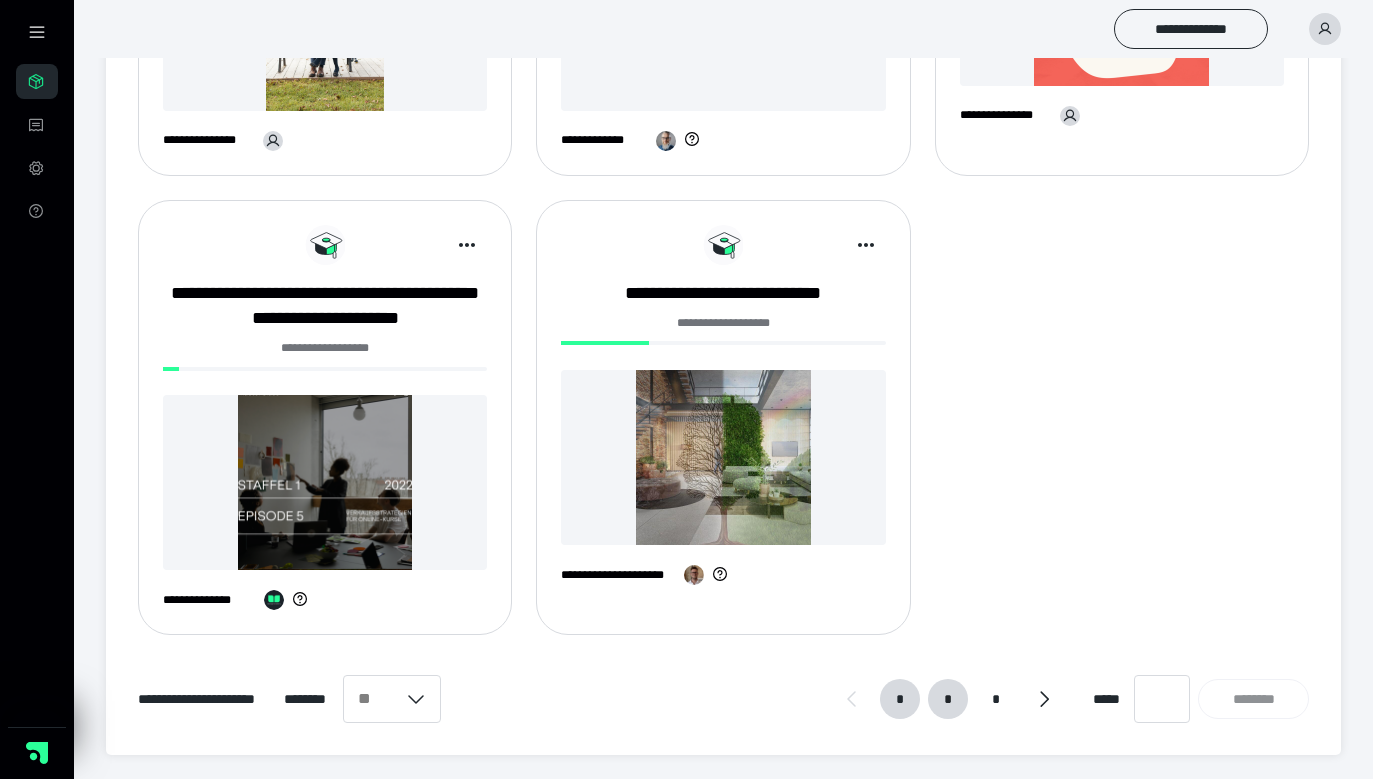 click on "*" at bounding box center [948, 699] 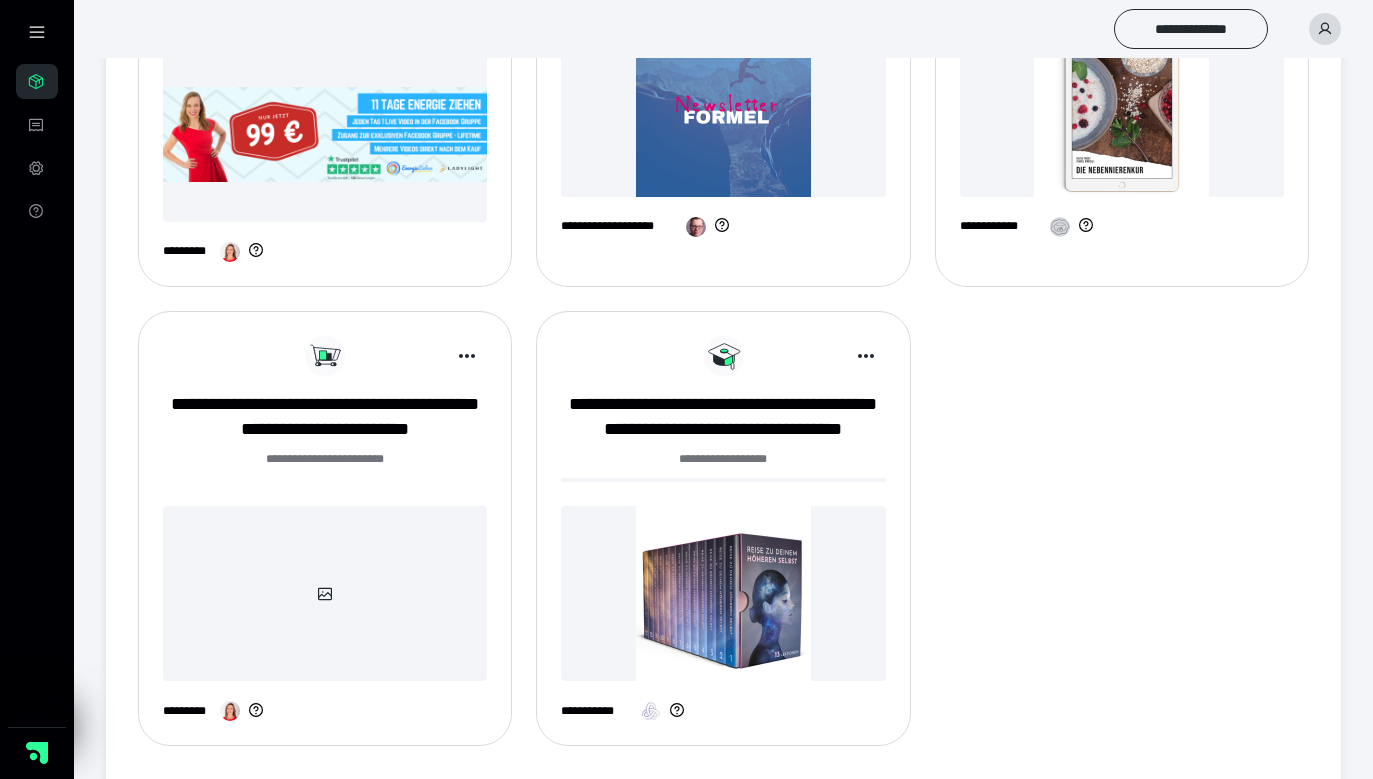 scroll, scrollTop: 1585, scrollLeft: 0, axis: vertical 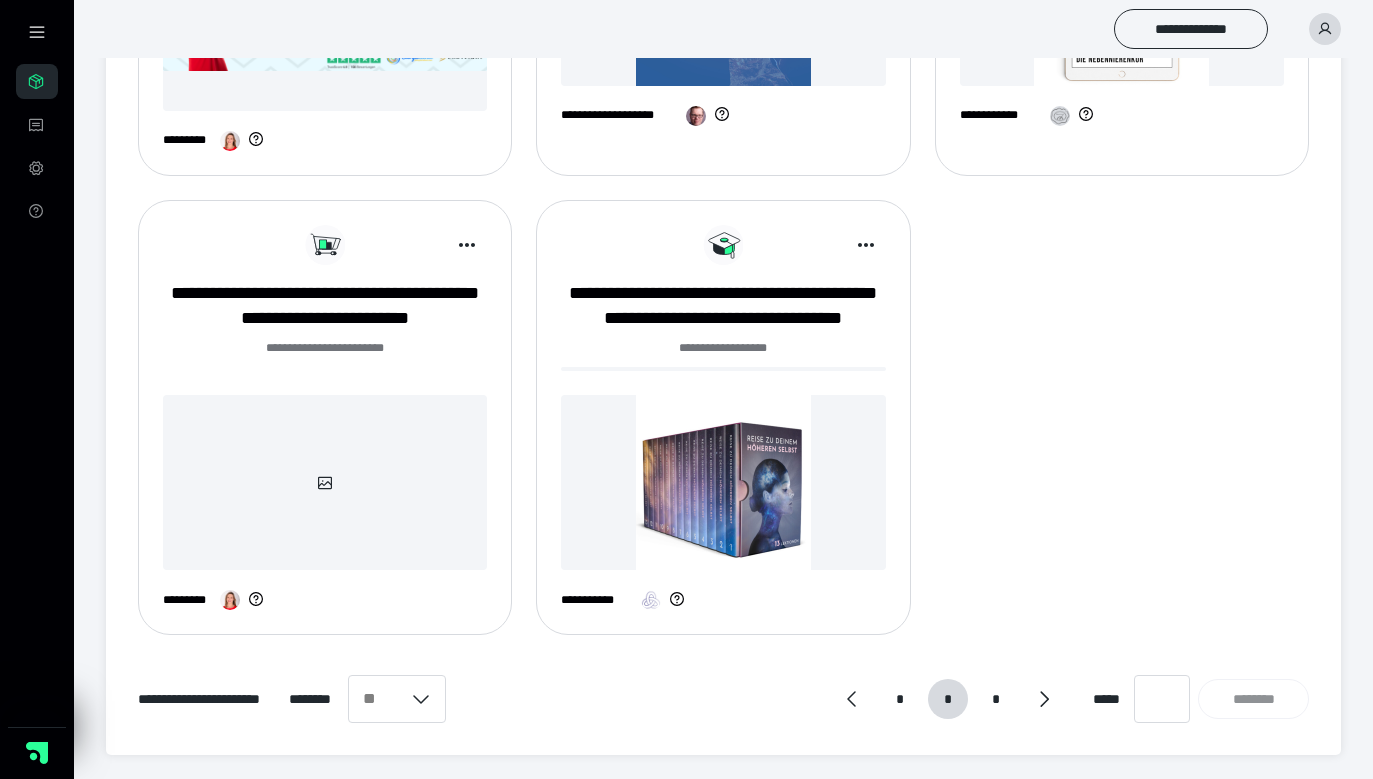 click at bounding box center (325, 482) 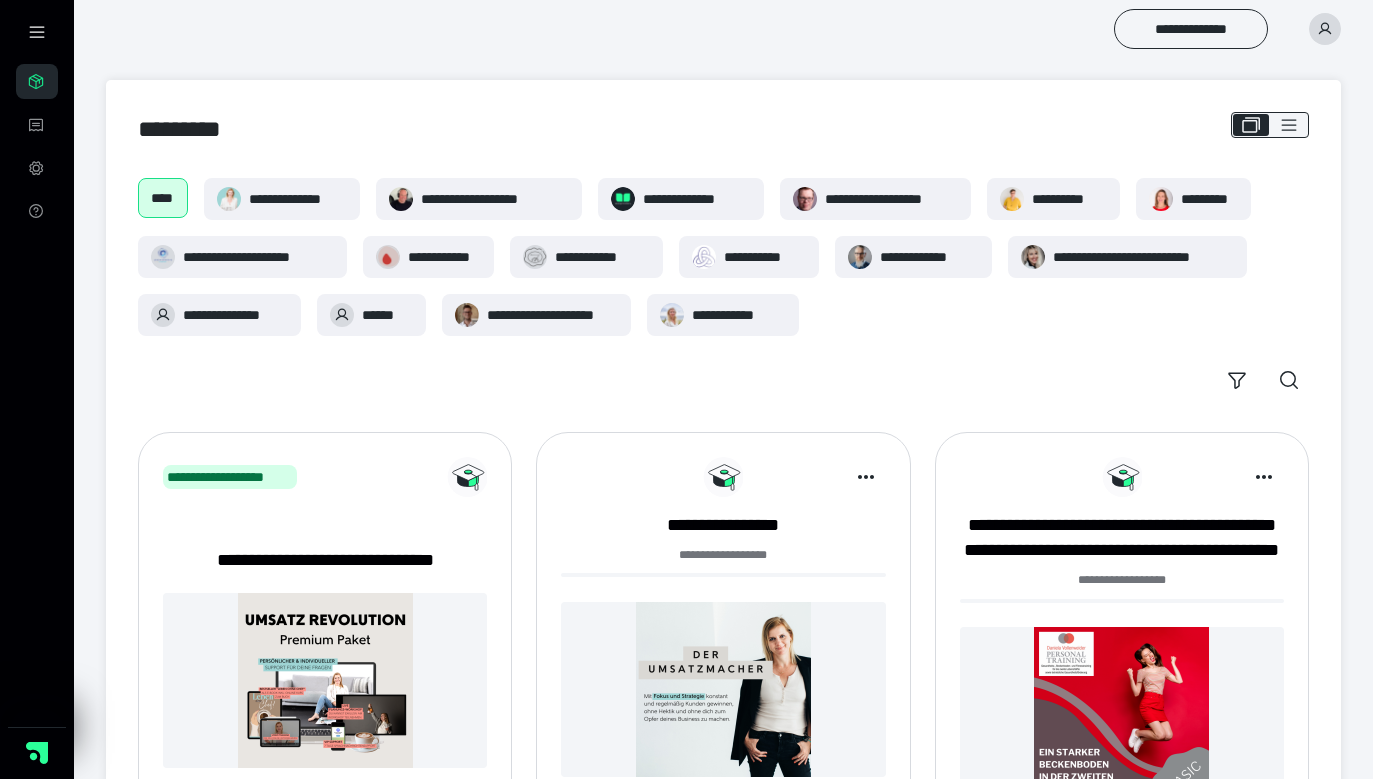 scroll, scrollTop: 1585, scrollLeft: 0, axis: vertical 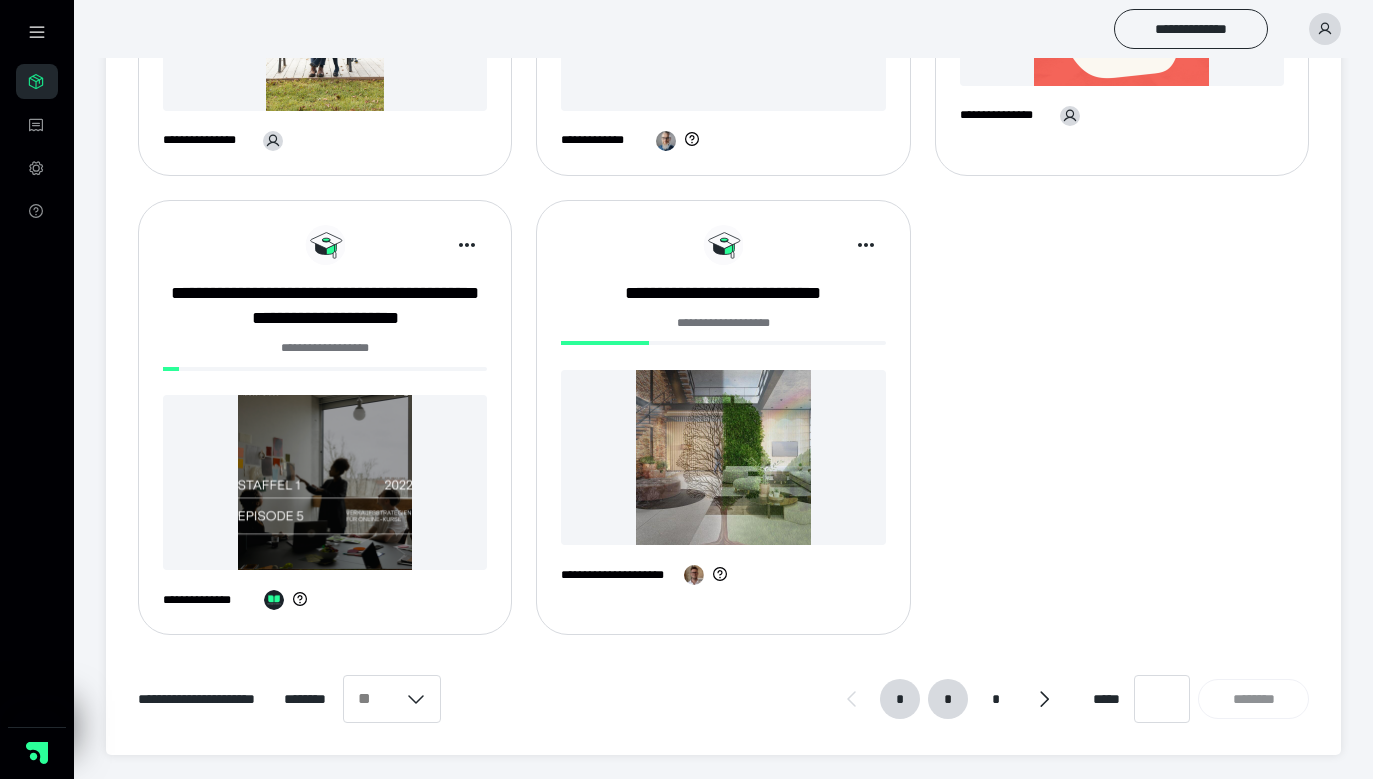click on "*" at bounding box center (948, 699) 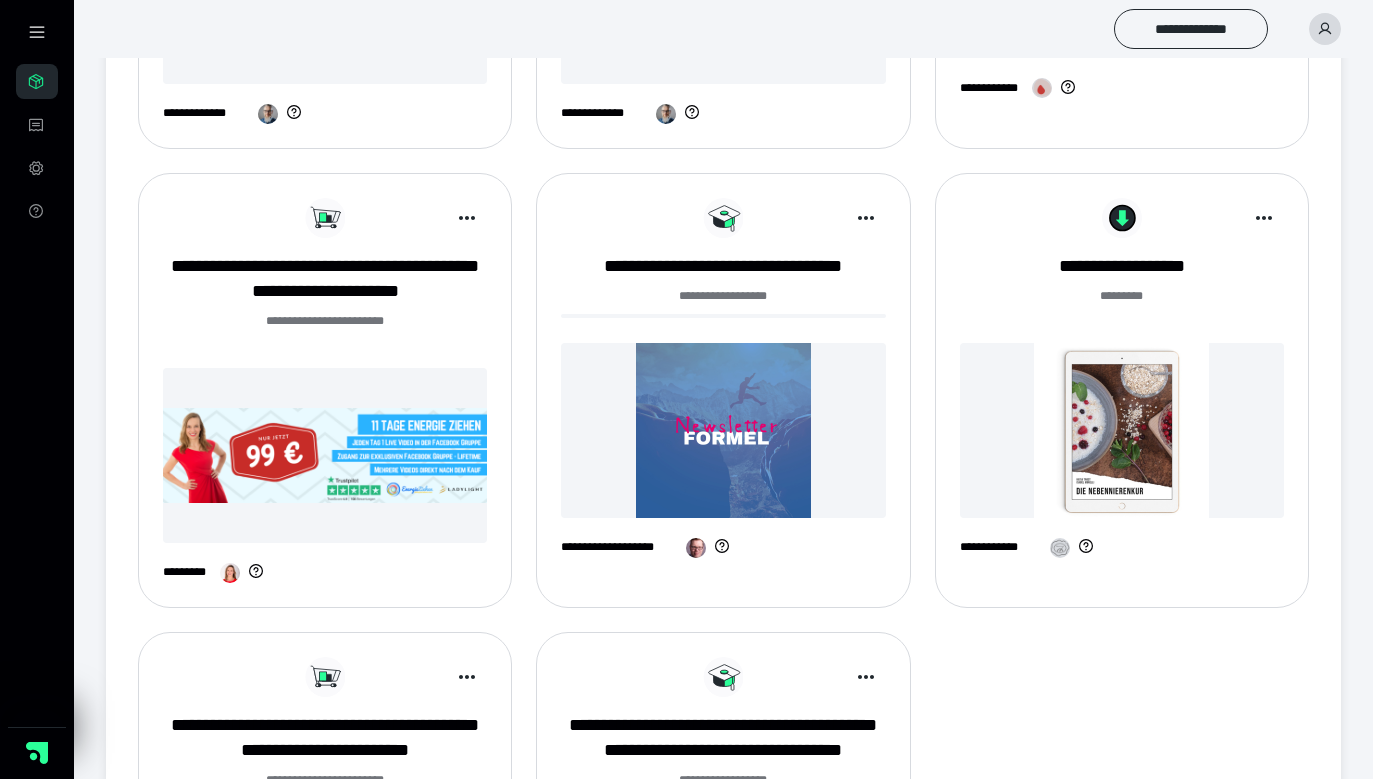 scroll, scrollTop: 1585, scrollLeft: 0, axis: vertical 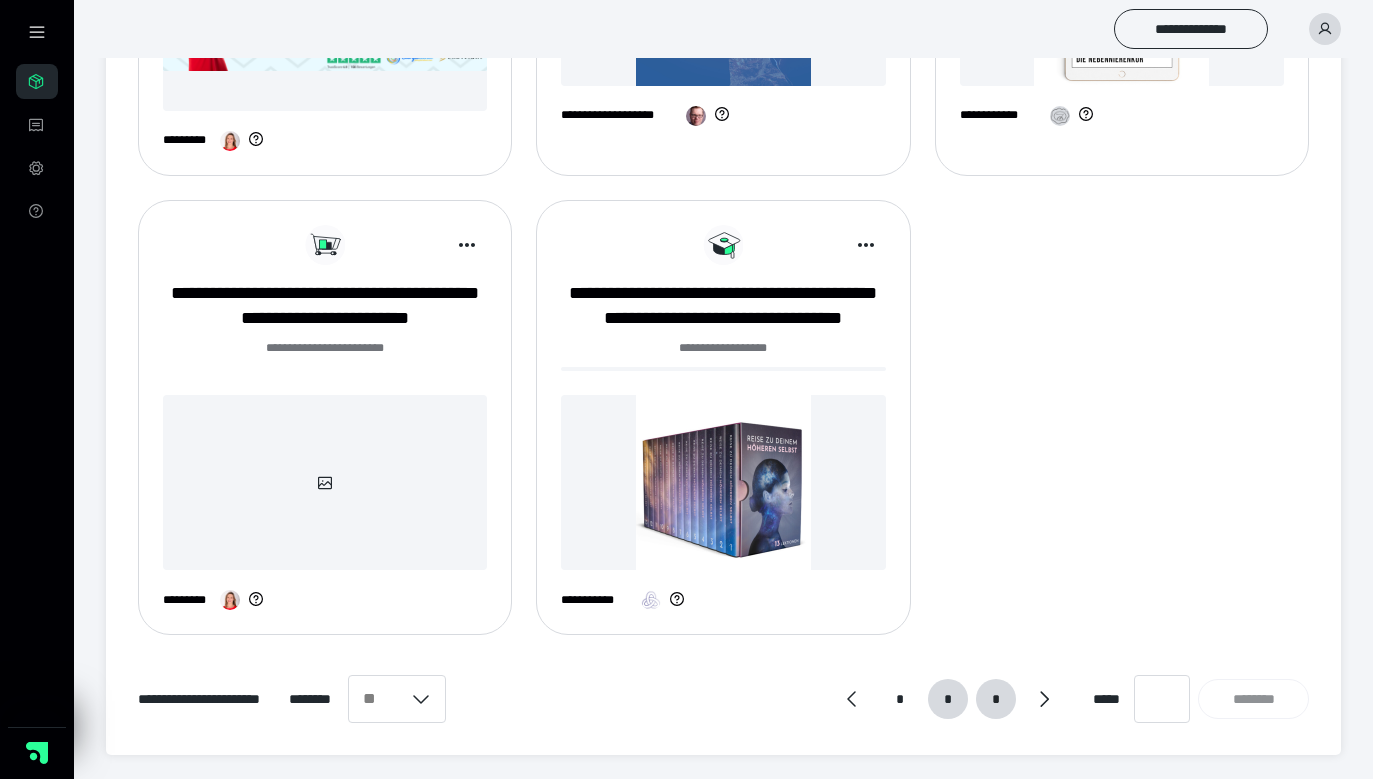 click on "*" at bounding box center (996, 699) 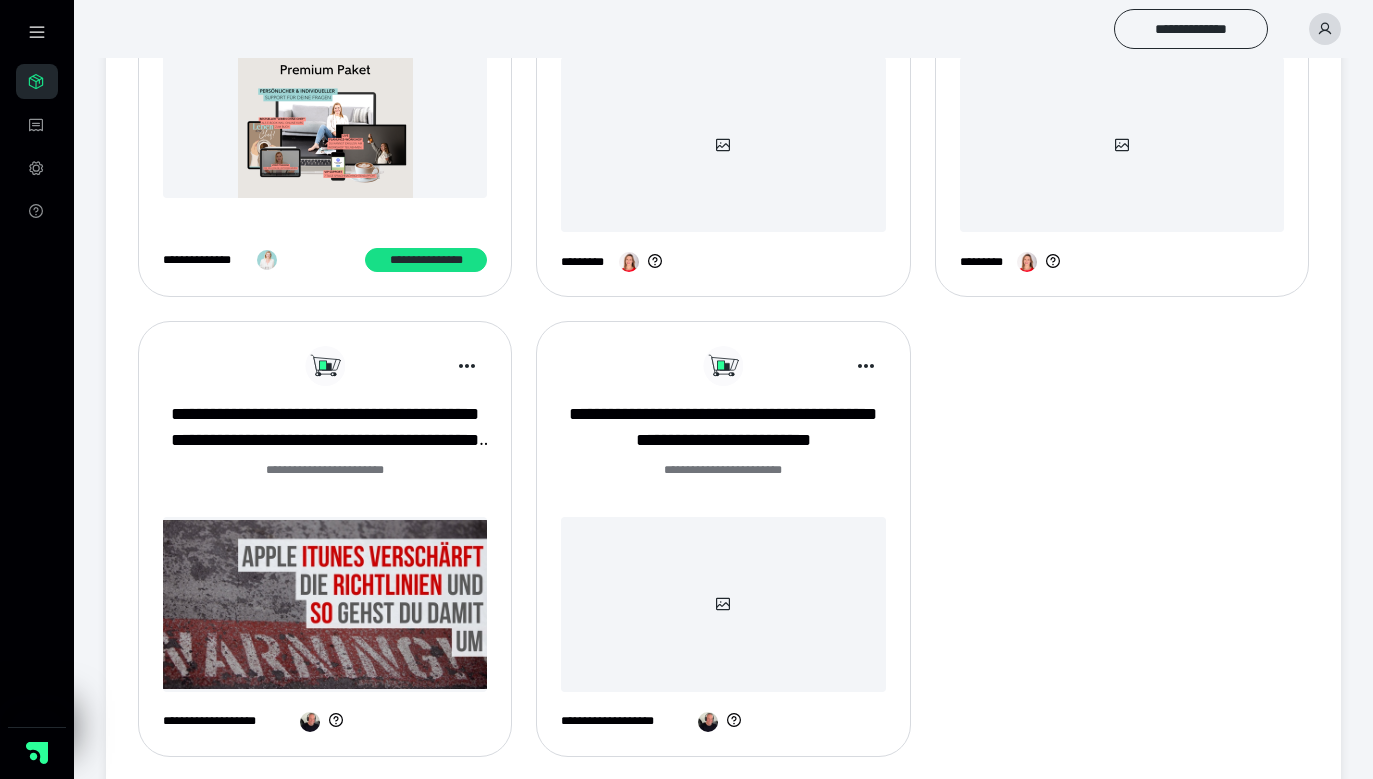scroll, scrollTop: 692, scrollLeft: 0, axis: vertical 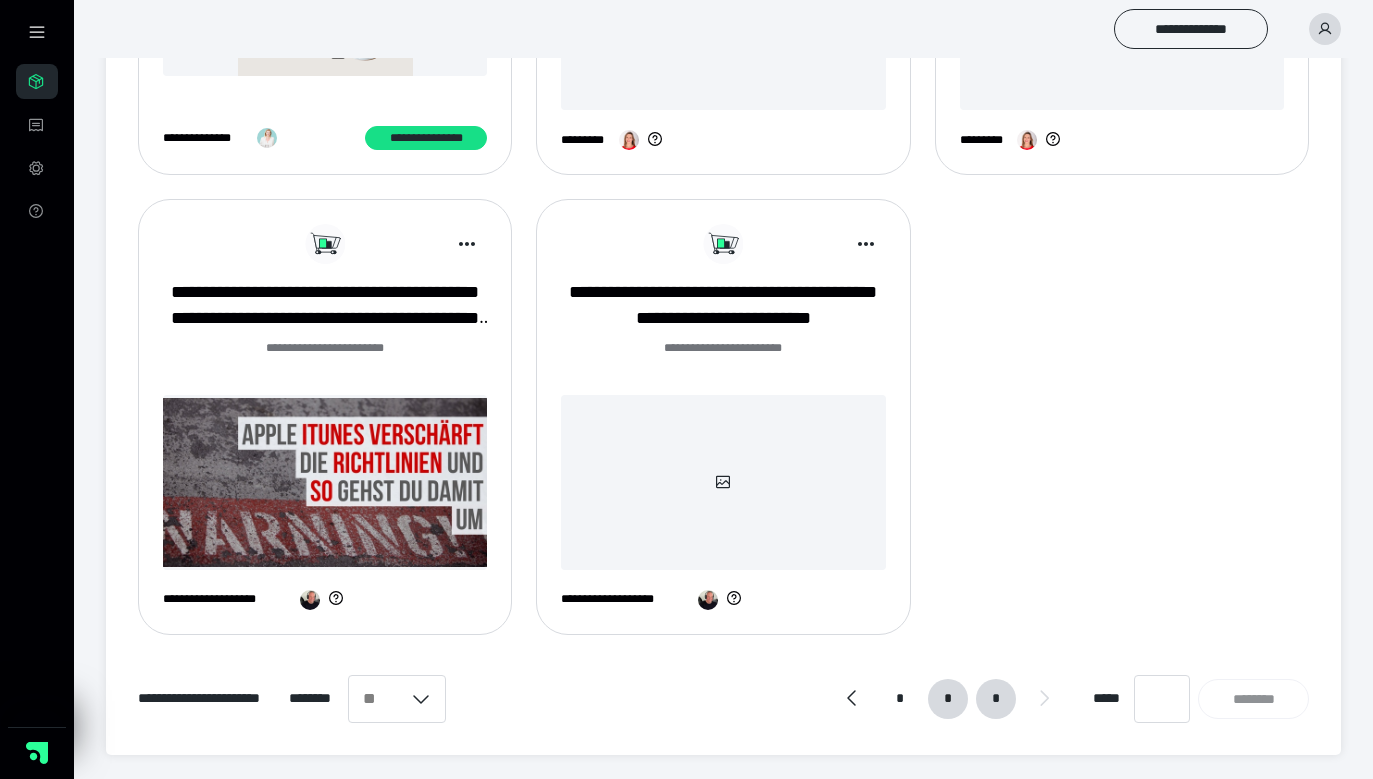 click on "*" at bounding box center (948, 699) 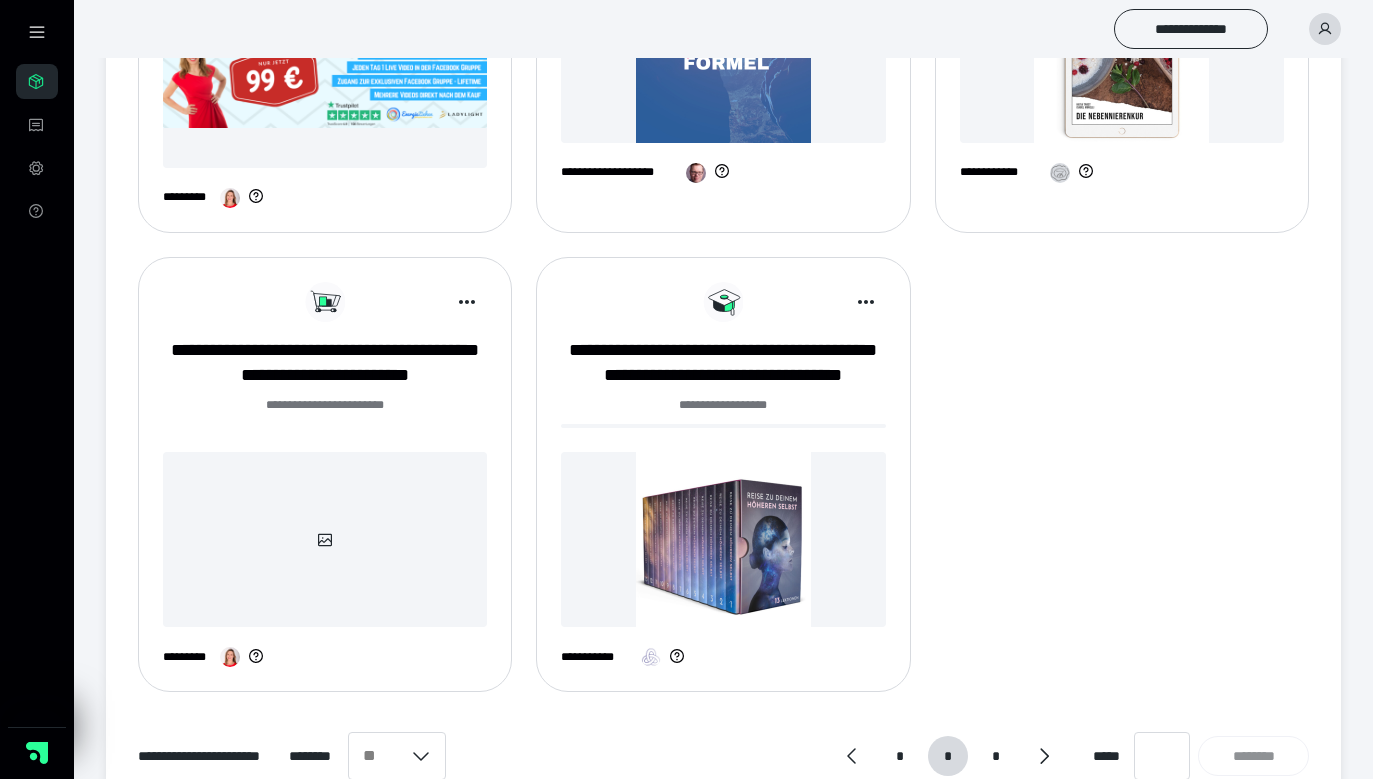 scroll, scrollTop: 1585, scrollLeft: 0, axis: vertical 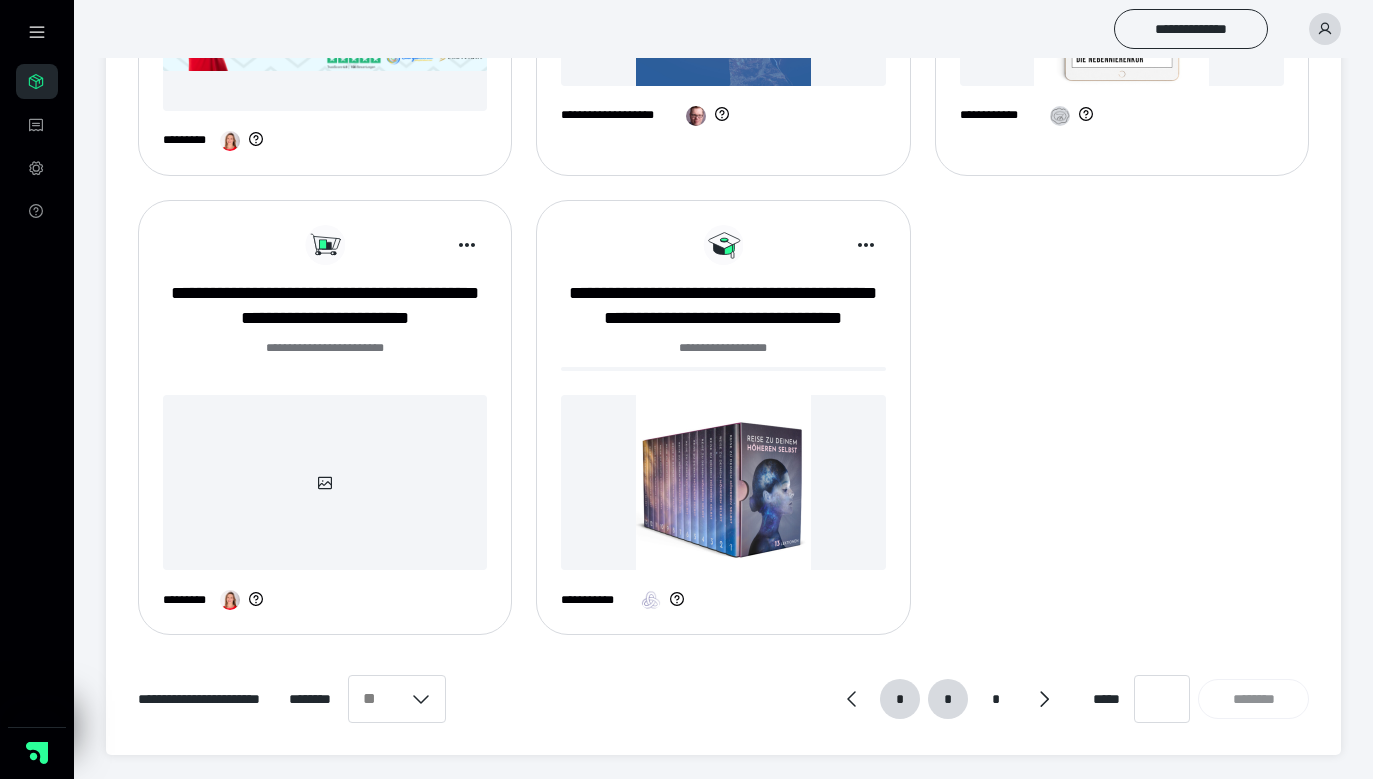 click on "*" at bounding box center (900, 699) 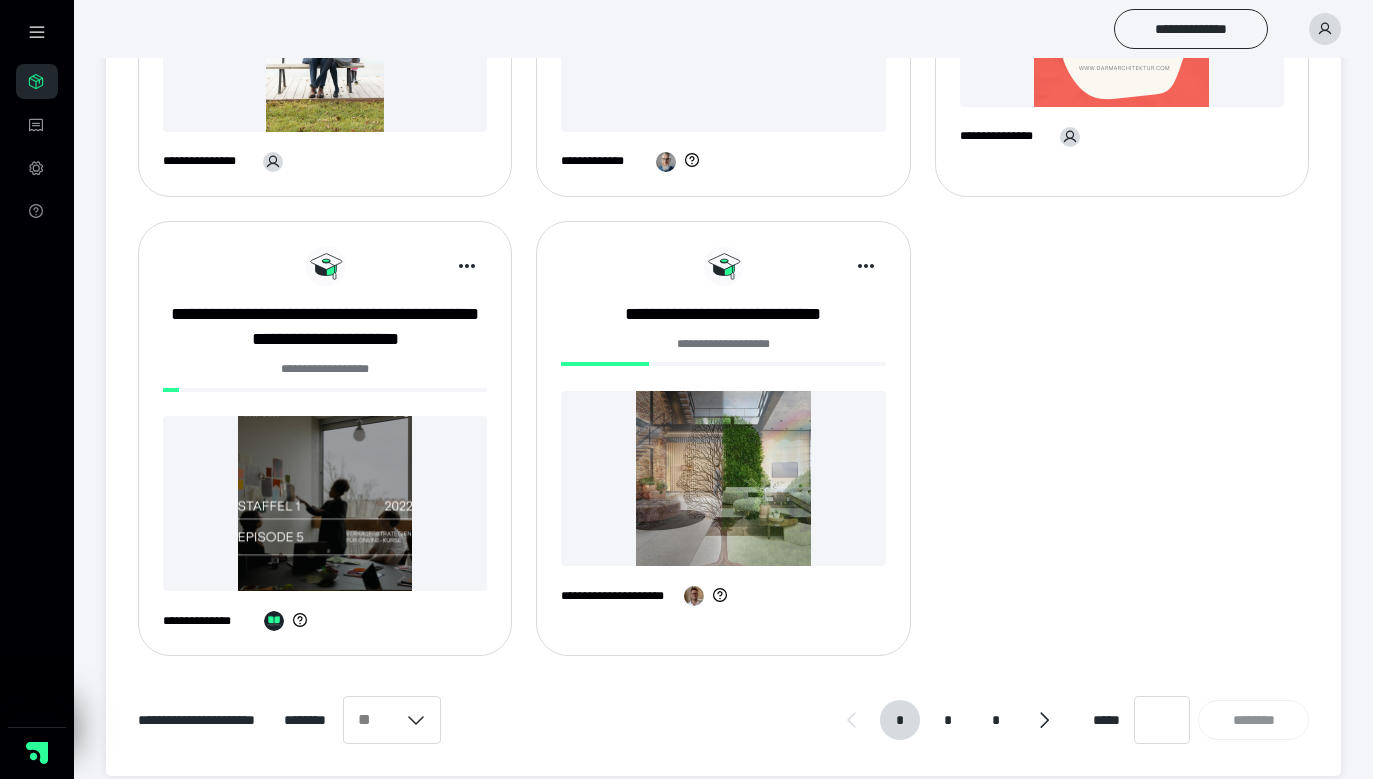 scroll, scrollTop: 1585, scrollLeft: 0, axis: vertical 